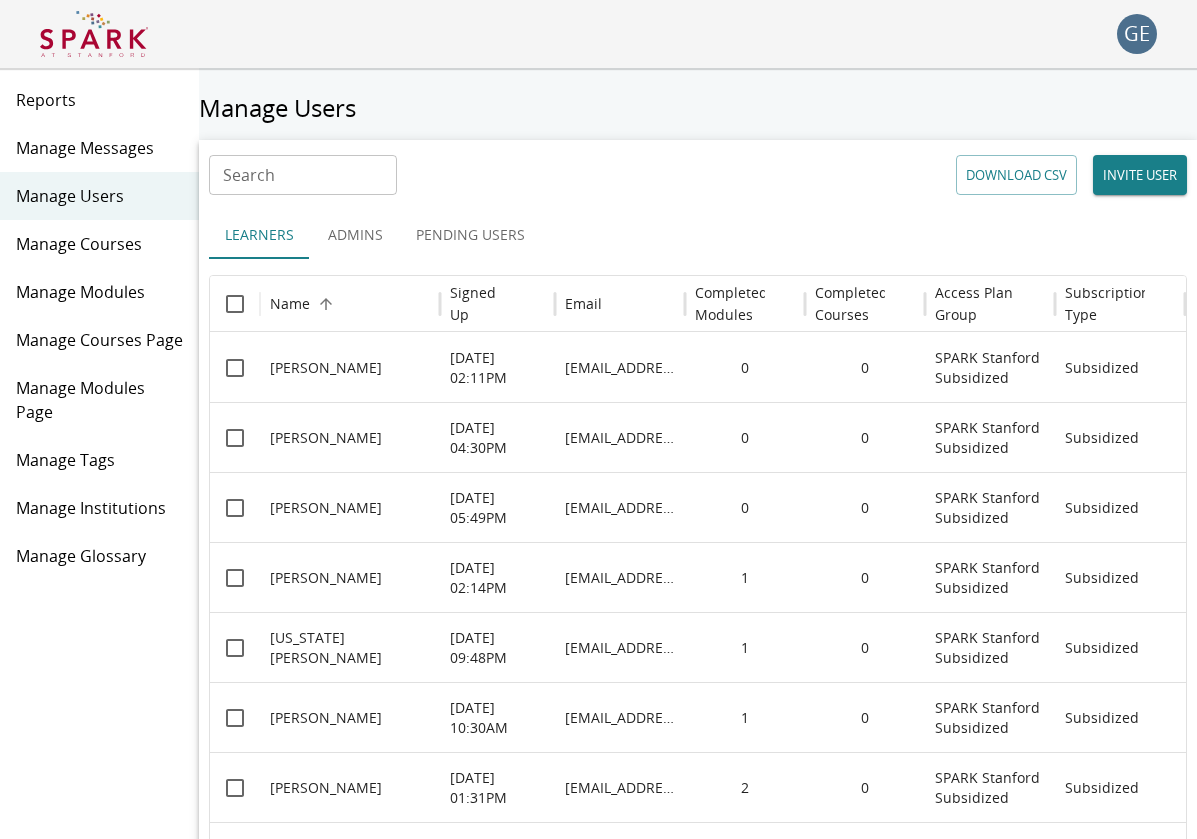 scroll, scrollTop: 0, scrollLeft: 0, axis: both 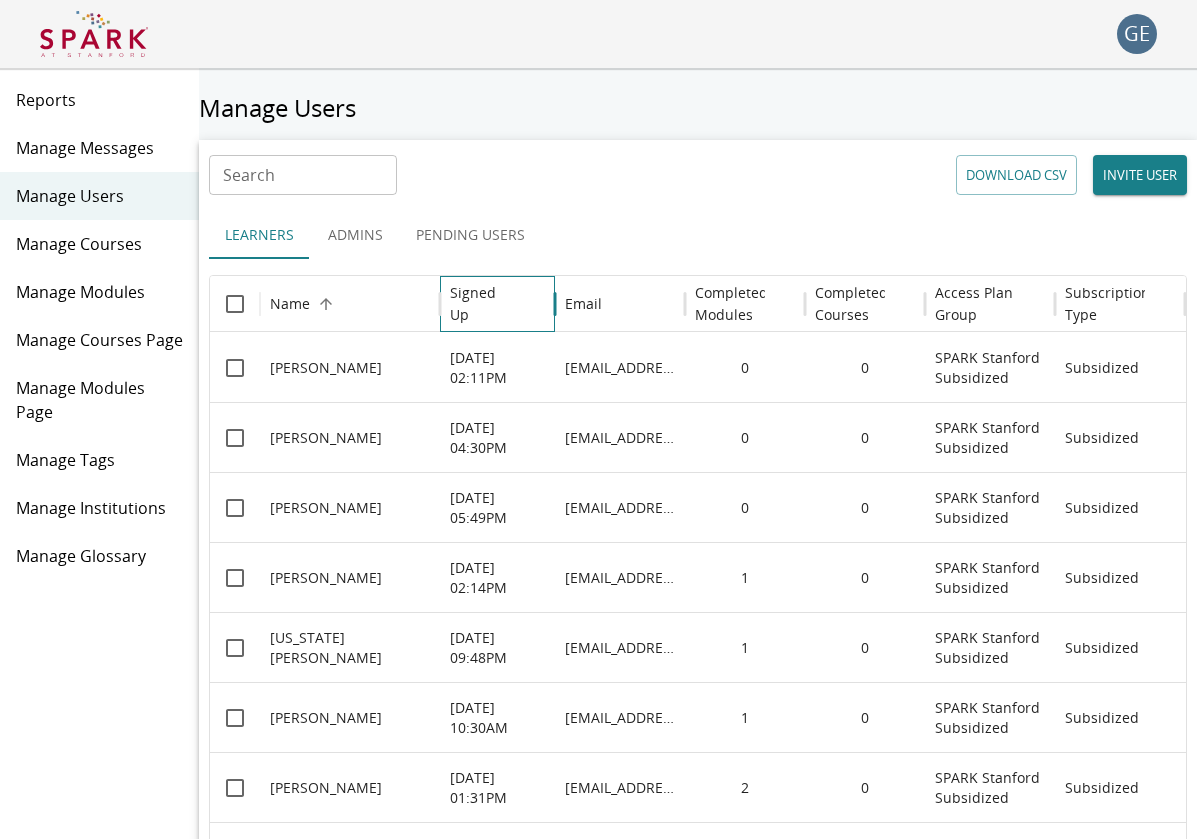 click on "Signed Up" at bounding box center (482, 304) 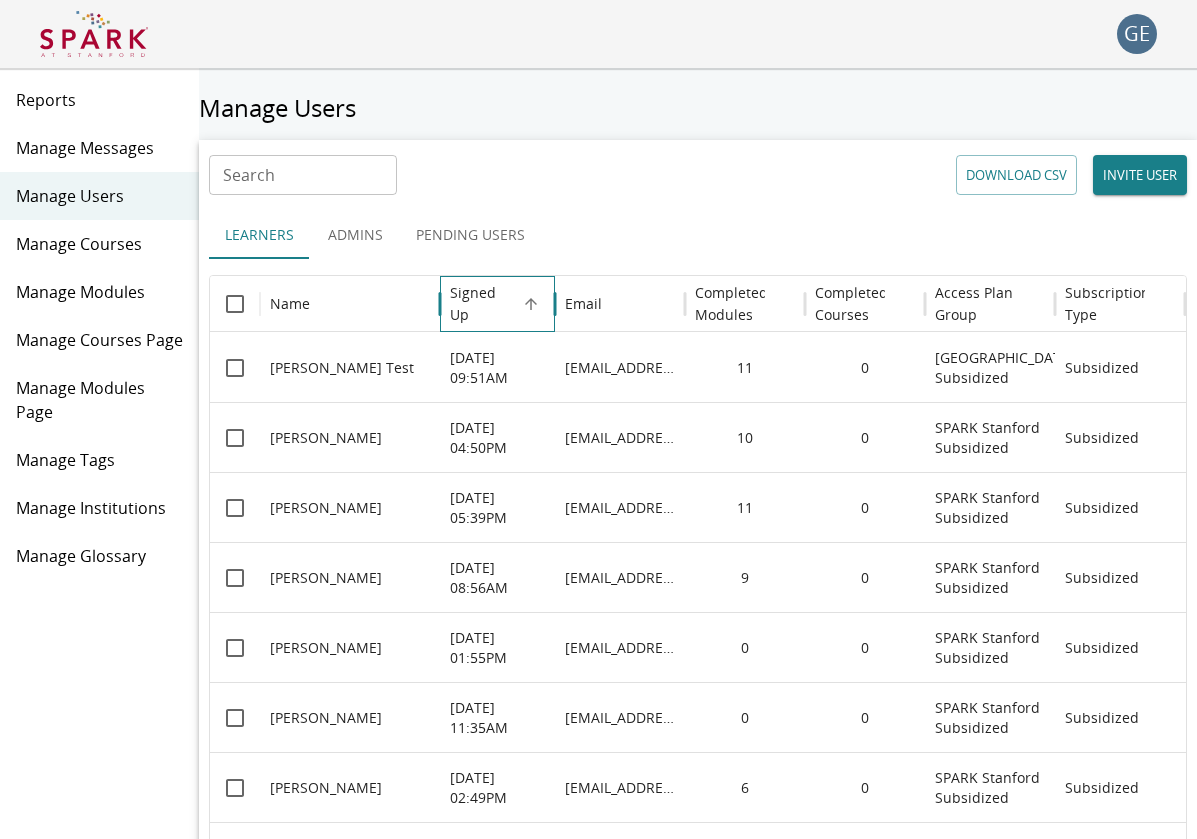 click on "Signed Up" at bounding box center [482, 304] 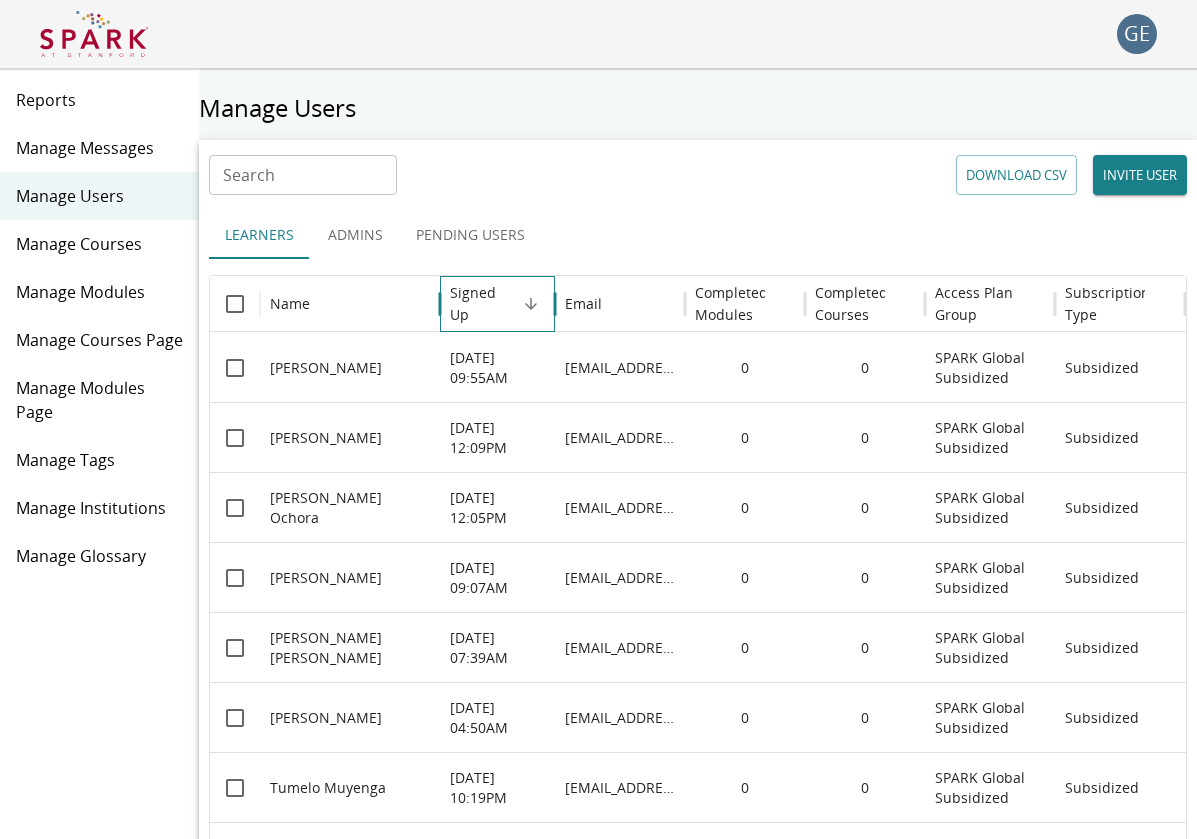 scroll, scrollTop: 0, scrollLeft: 0, axis: both 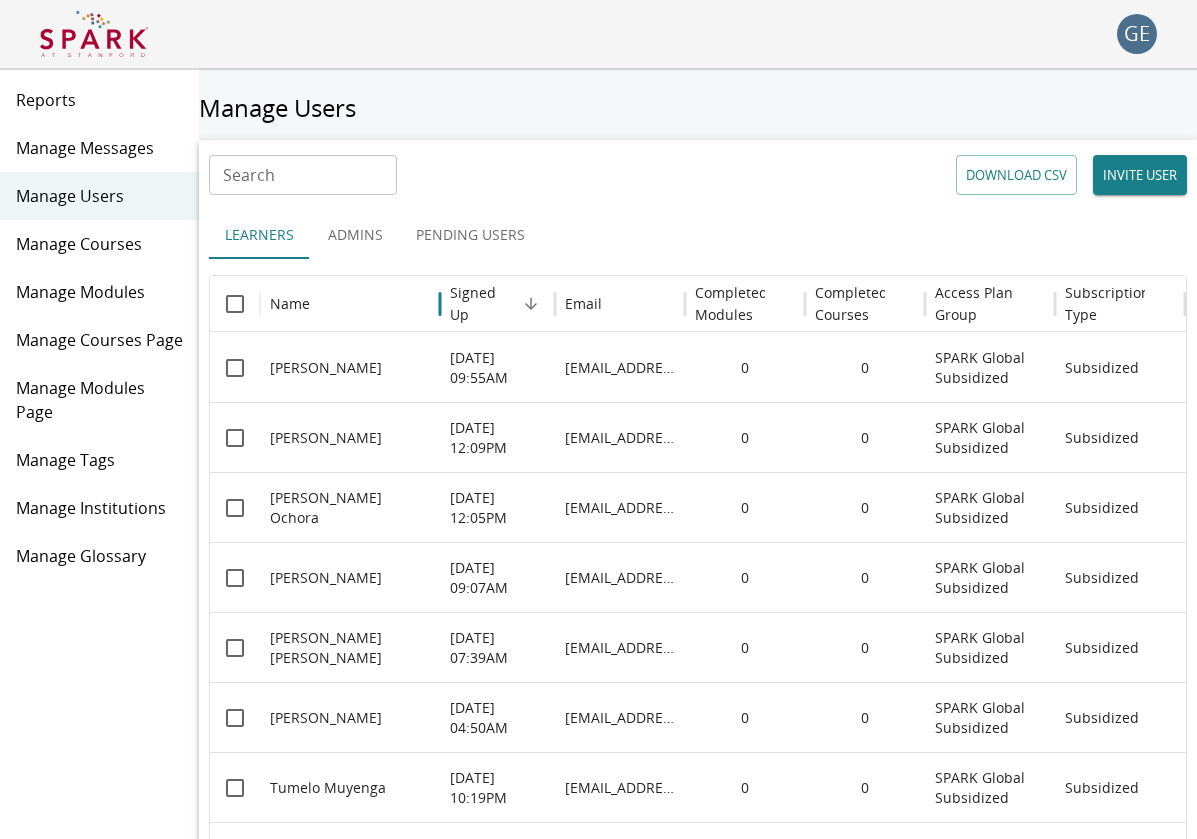 click on "Pending Users" at bounding box center (470, 235) 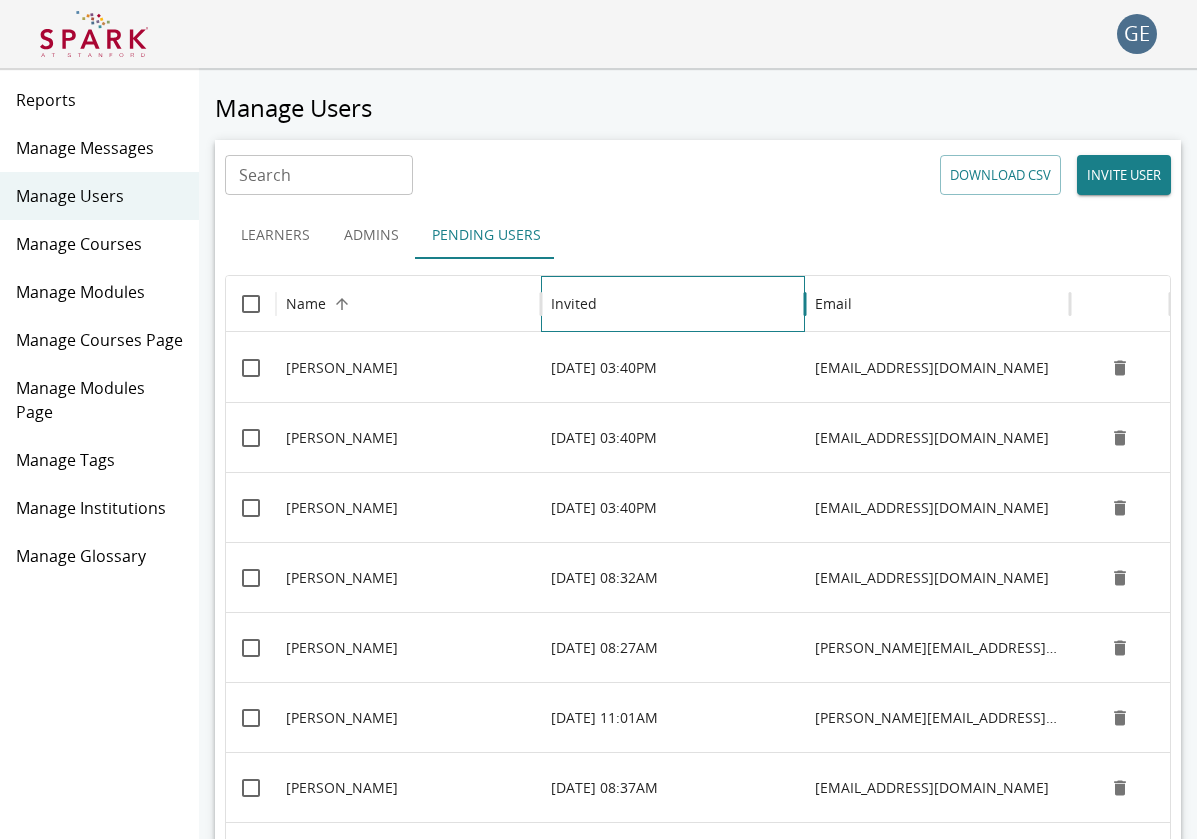 click on "Invited" at bounding box center (673, 304) 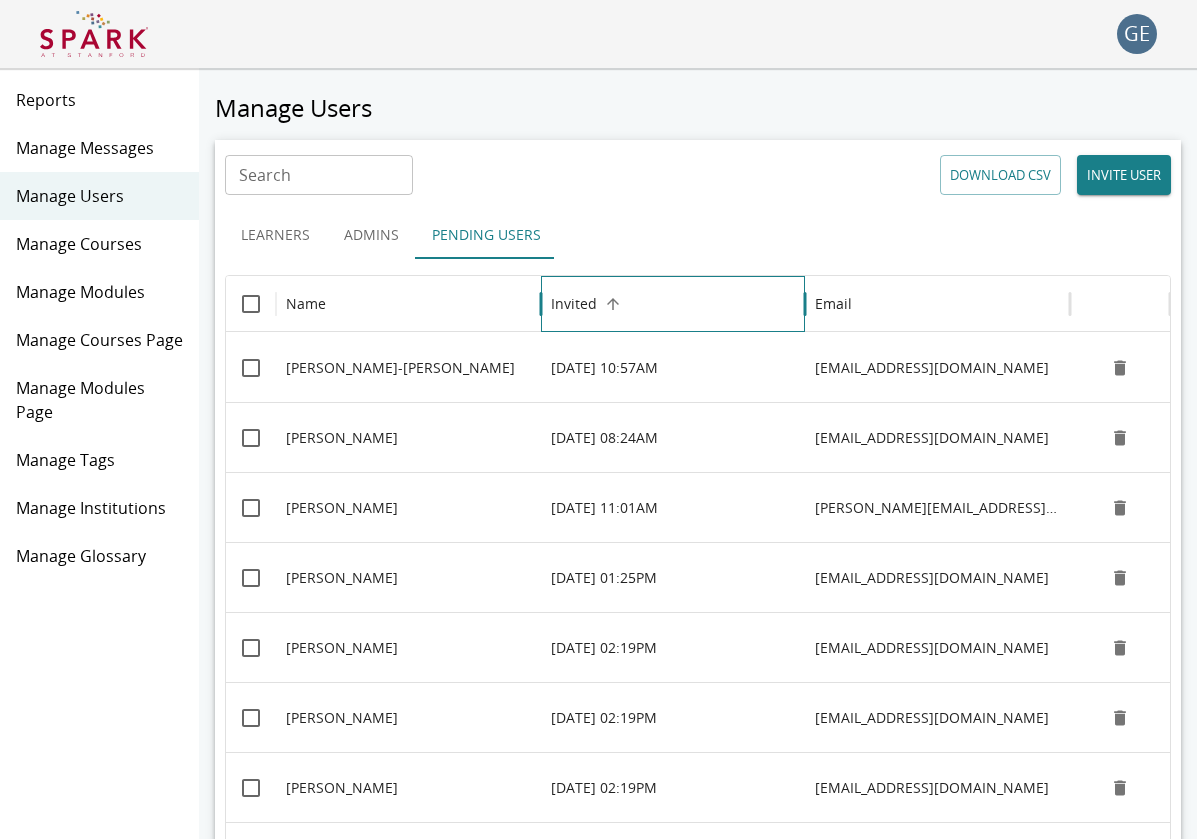 click on "Invited" at bounding box center (574, 304) 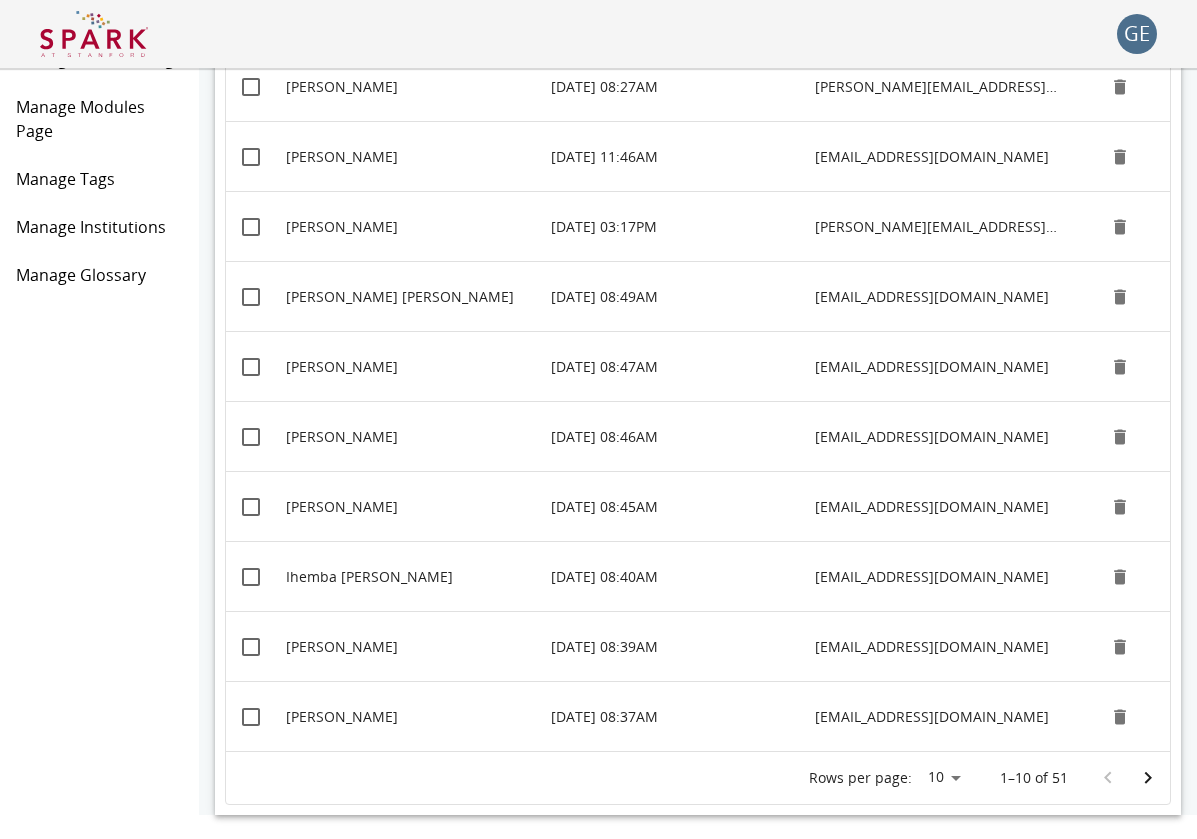 scroll, scrollTop: 281, scrollLeft: 0, axis: vertical 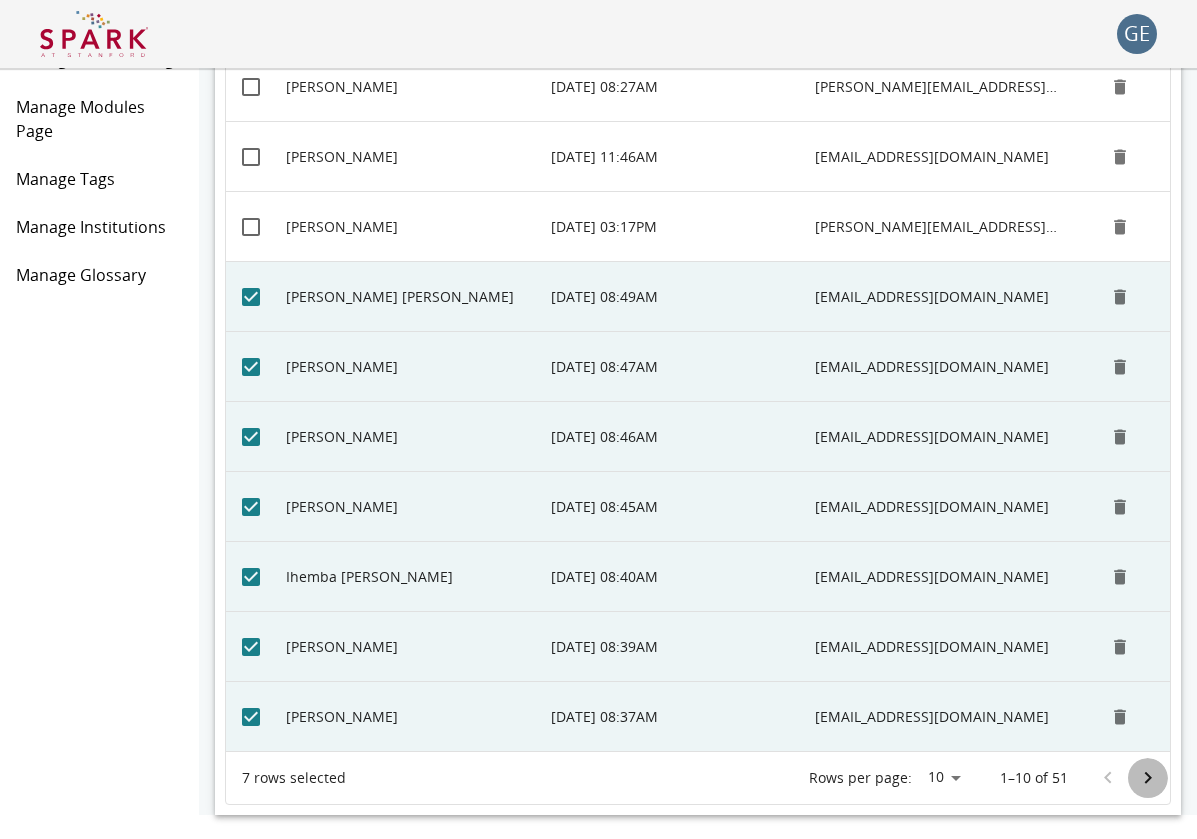 click 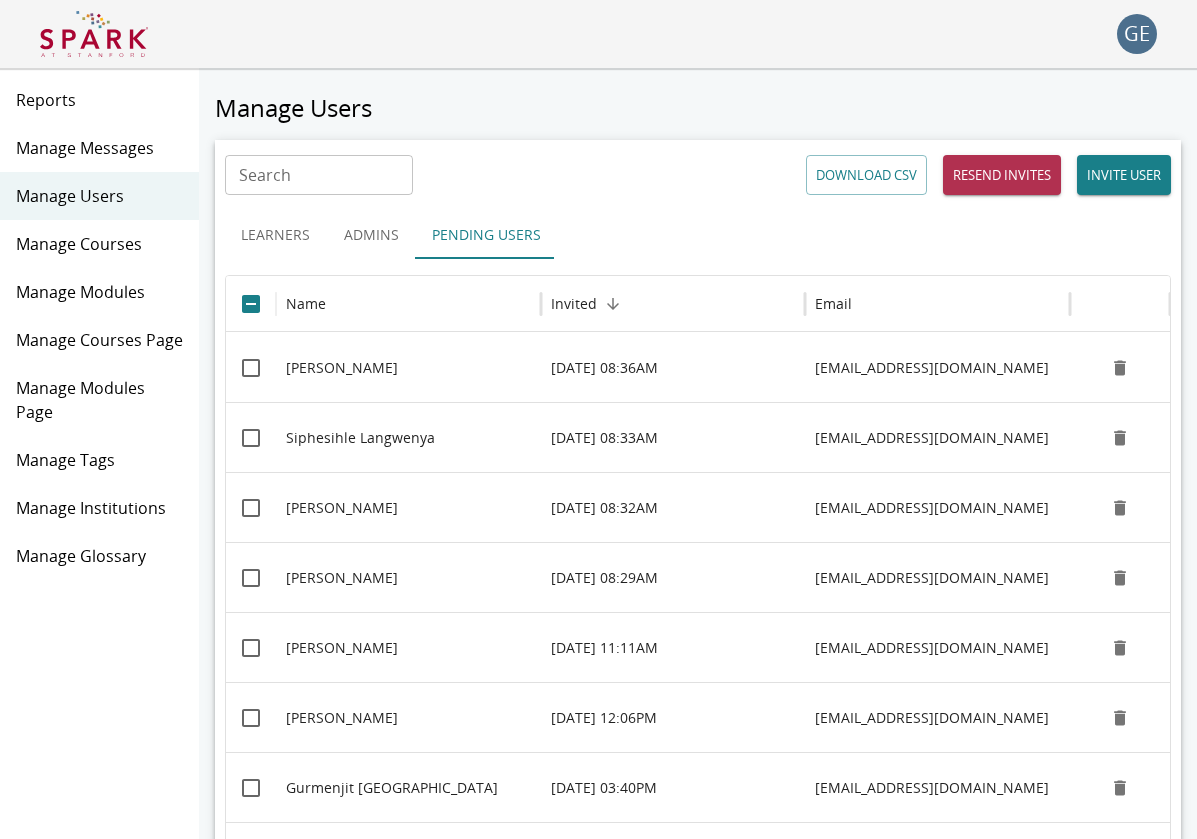 scroll, scrollTop: 0, scrollLeft: 0, axis: both 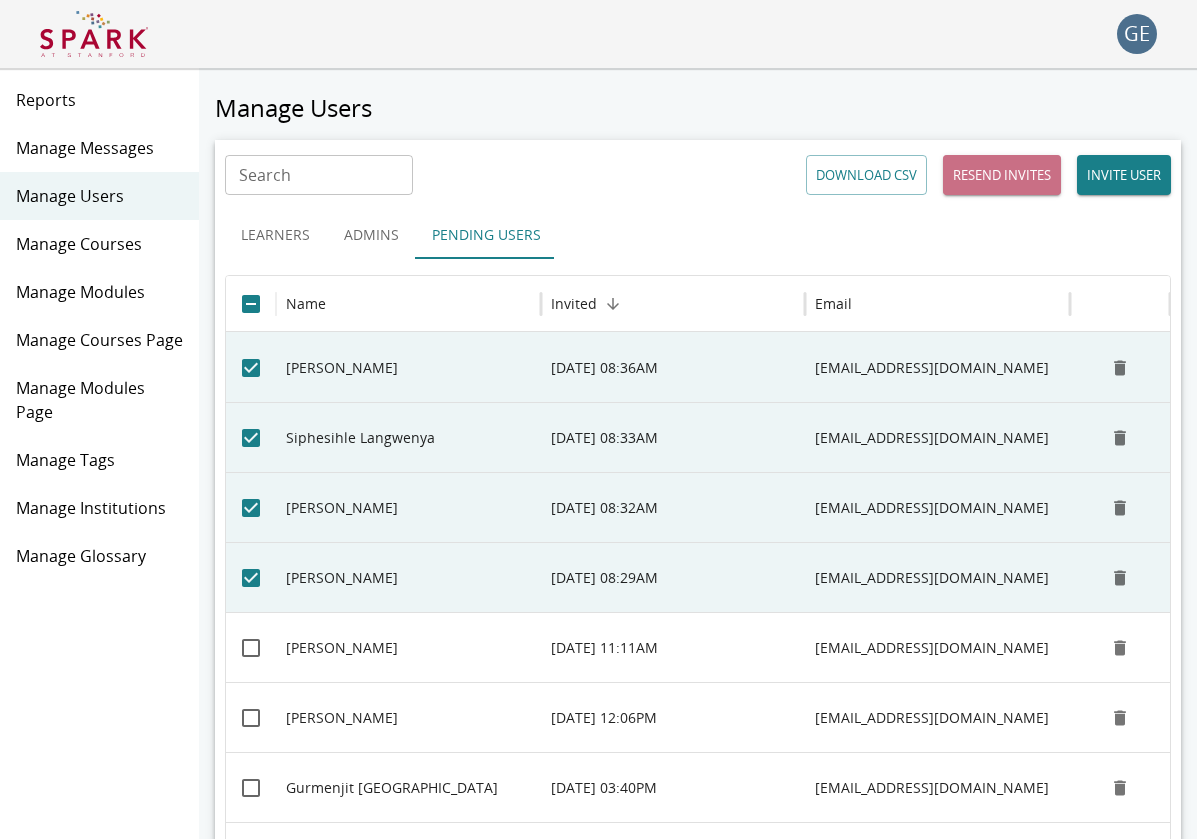 click on "RESEND INVITES" at bounding box center [1002, 175] 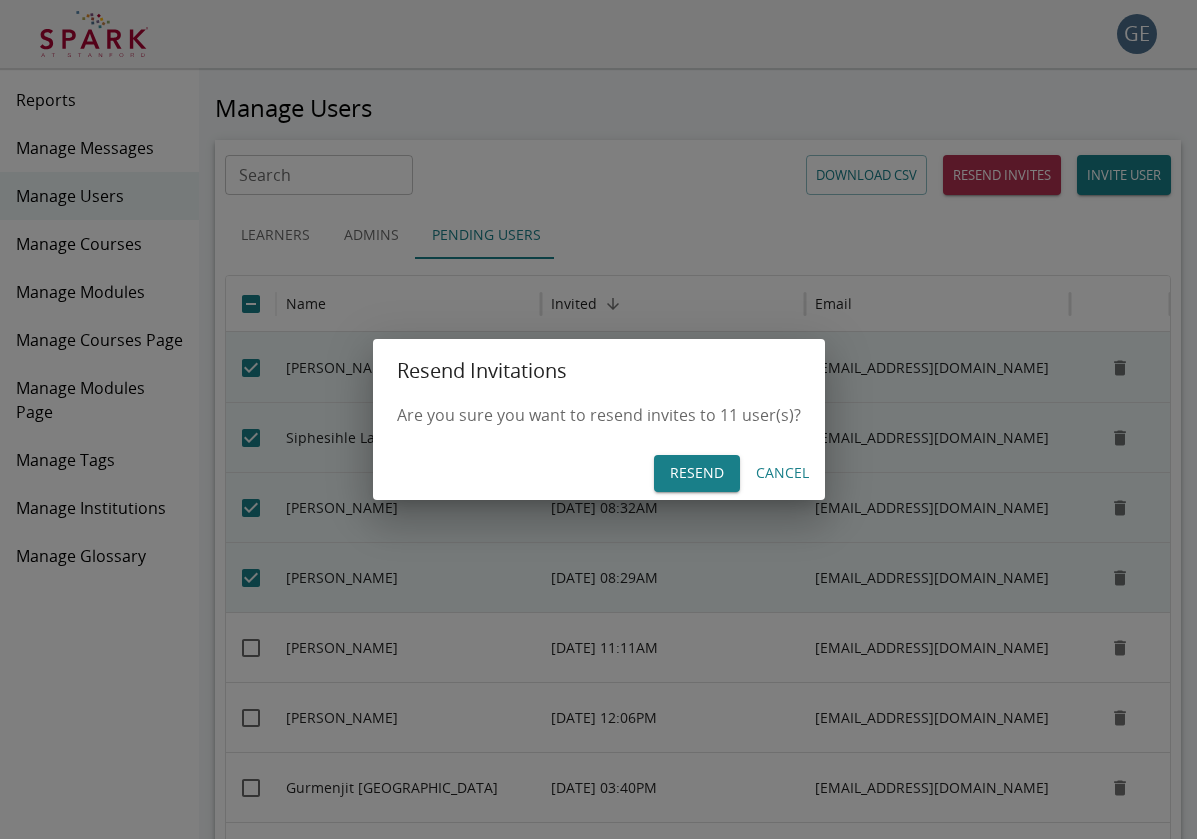 click on "Resend" at bounding box center [697, 473] 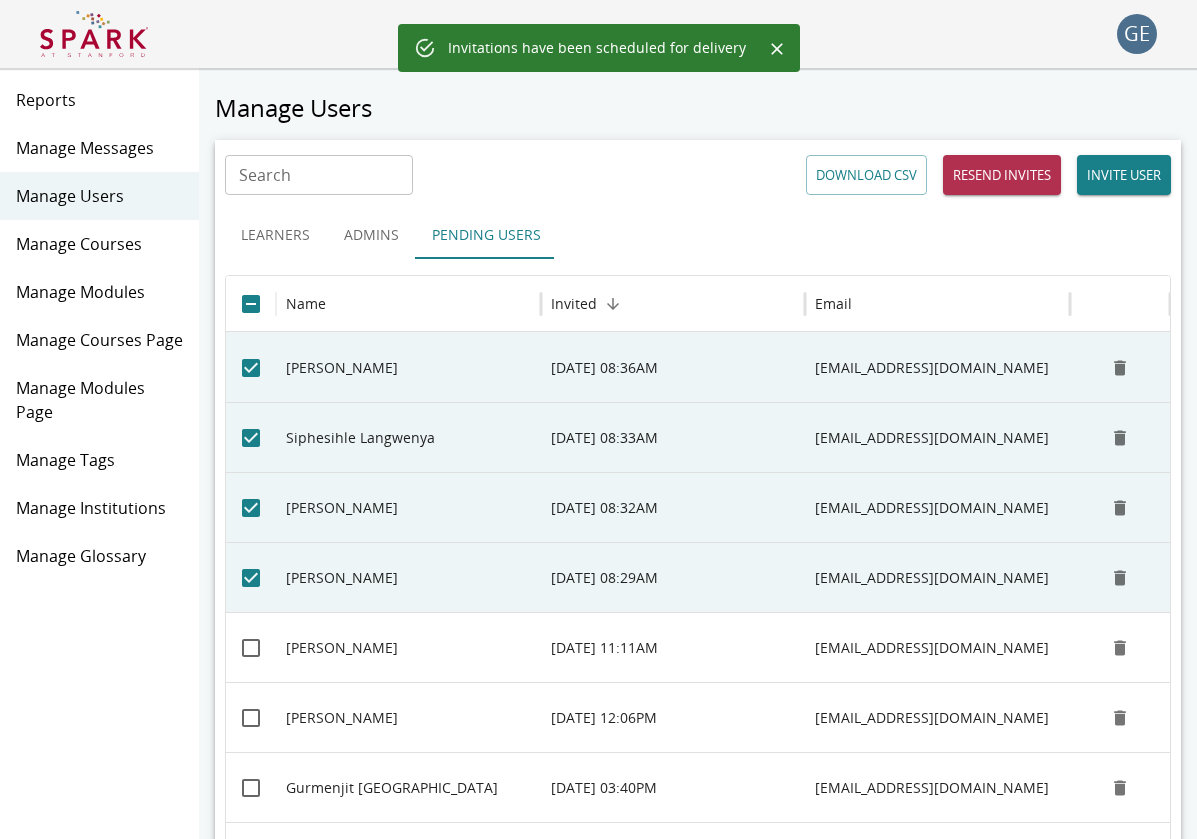 click 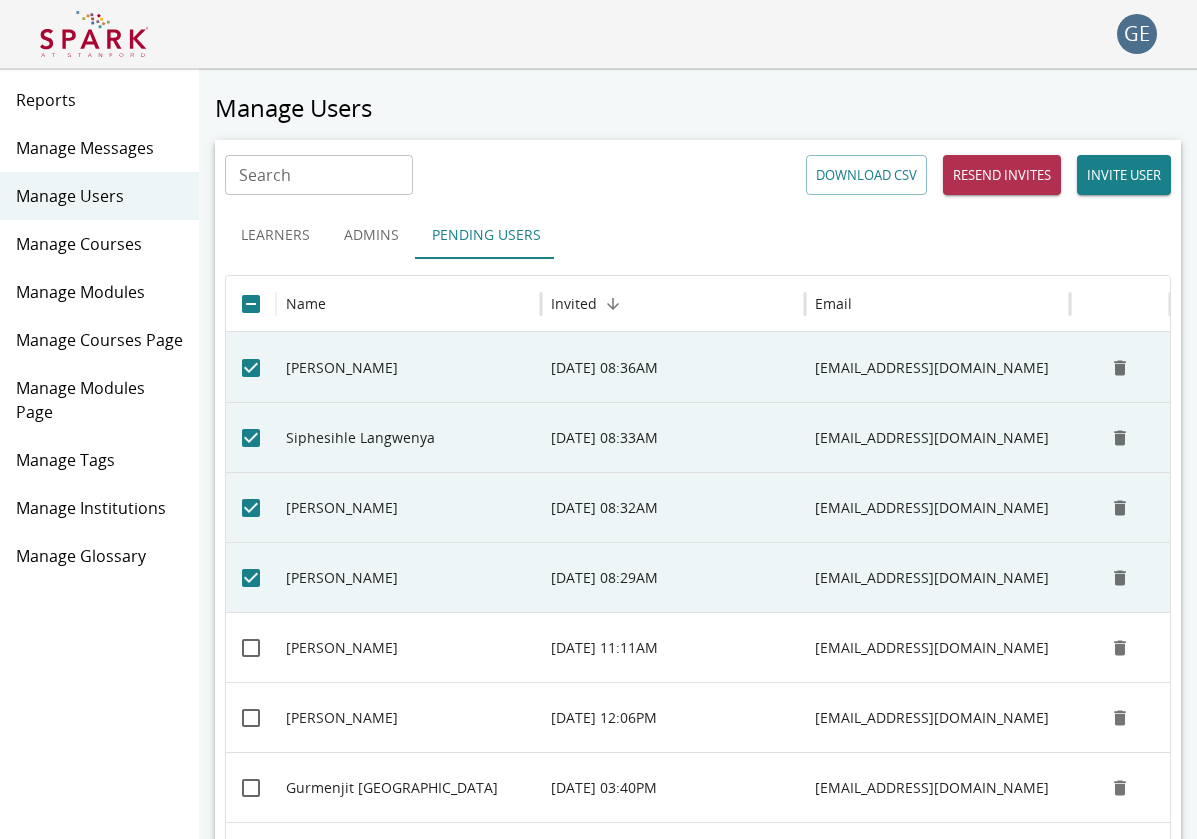 click on "Manage Messages" at bounding box center (99, 148) 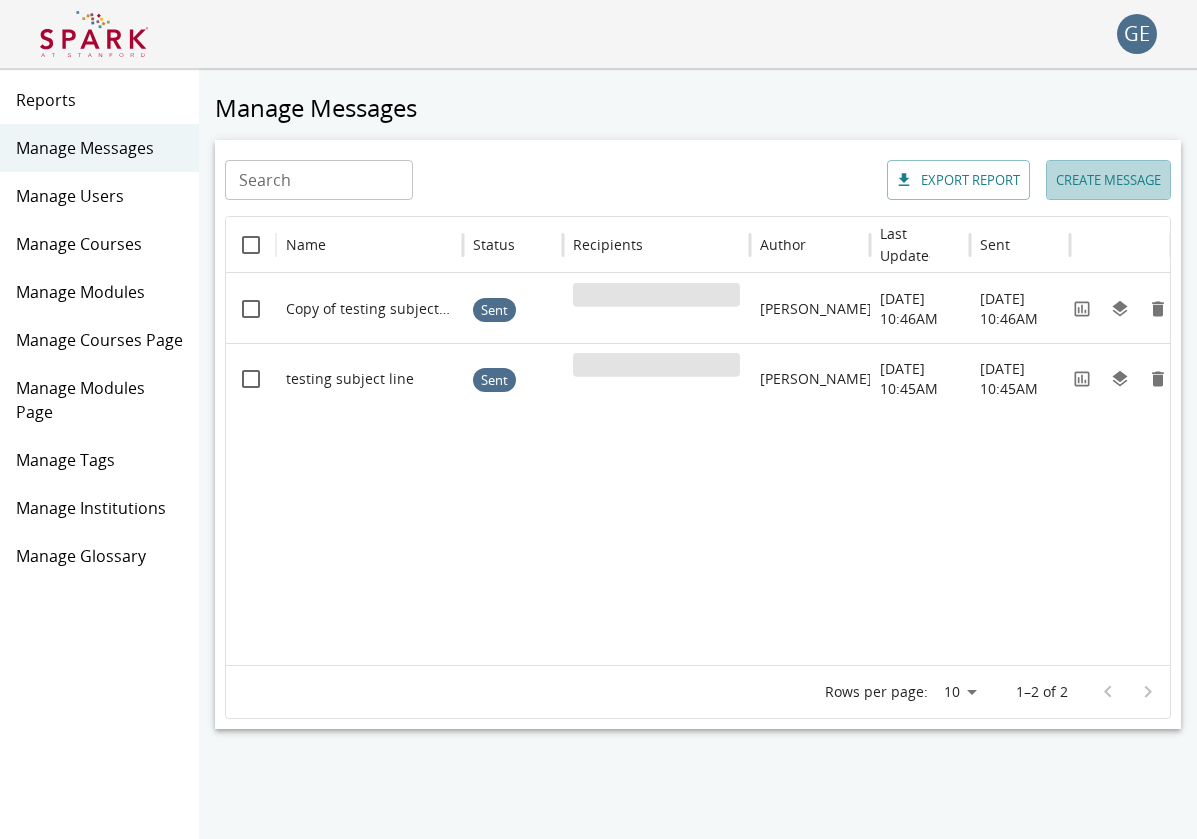 click on "CREATE MESSAGE" at bounding box center (1108, 180) 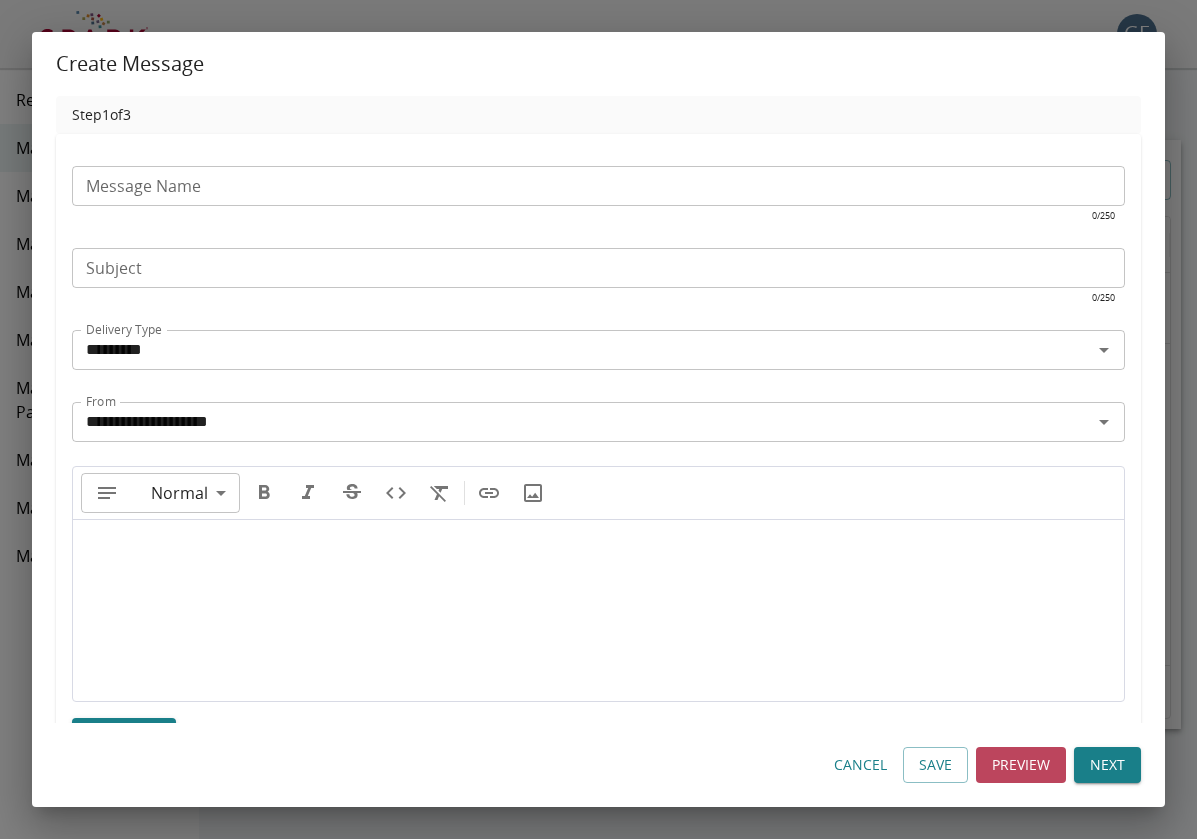 click on "Message Name Message Name ​ 0  /  250" at bounding box center (598, 191) 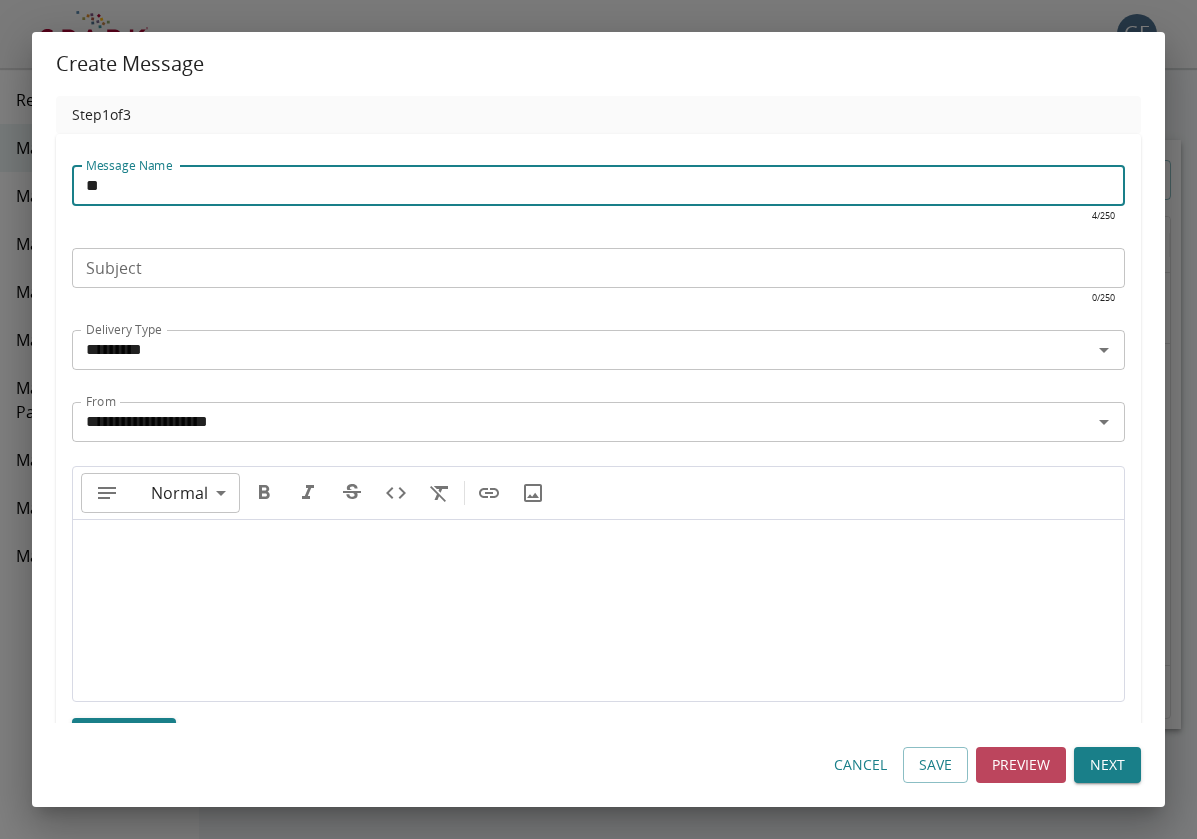 type on "*" 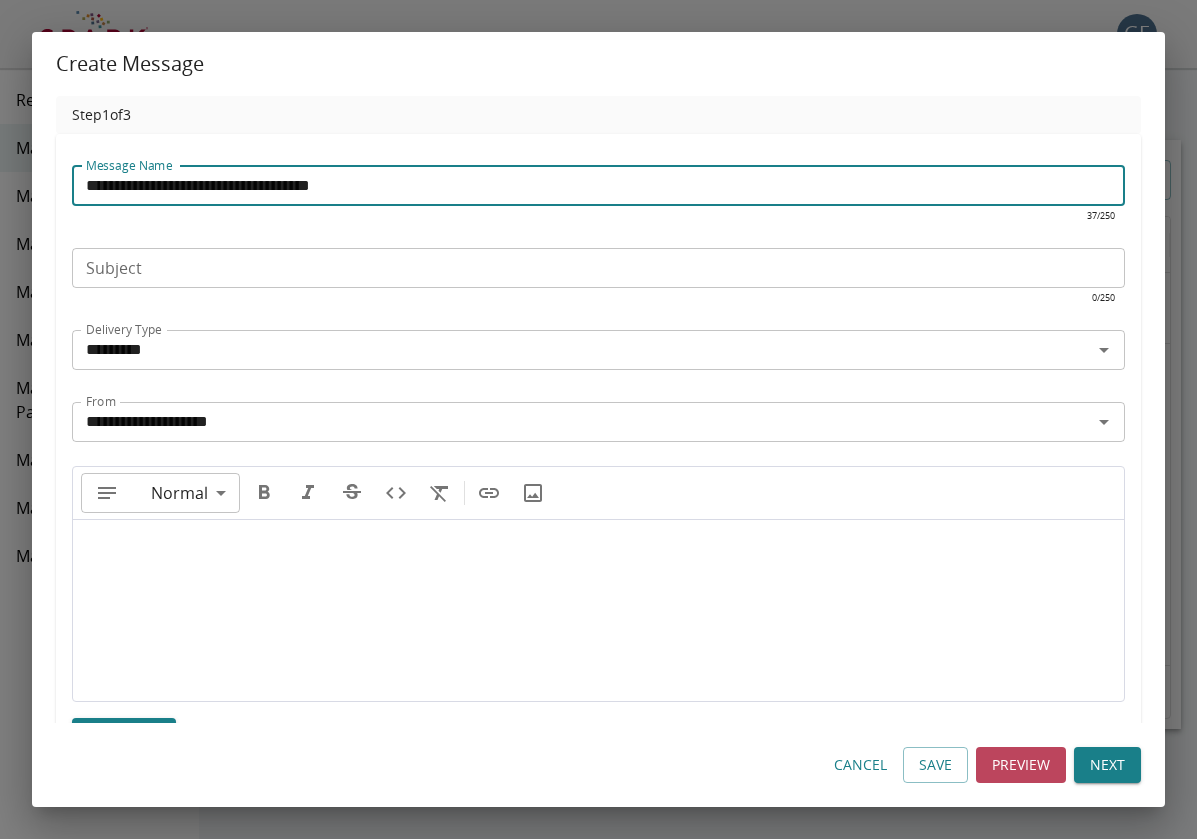 type on "**********" 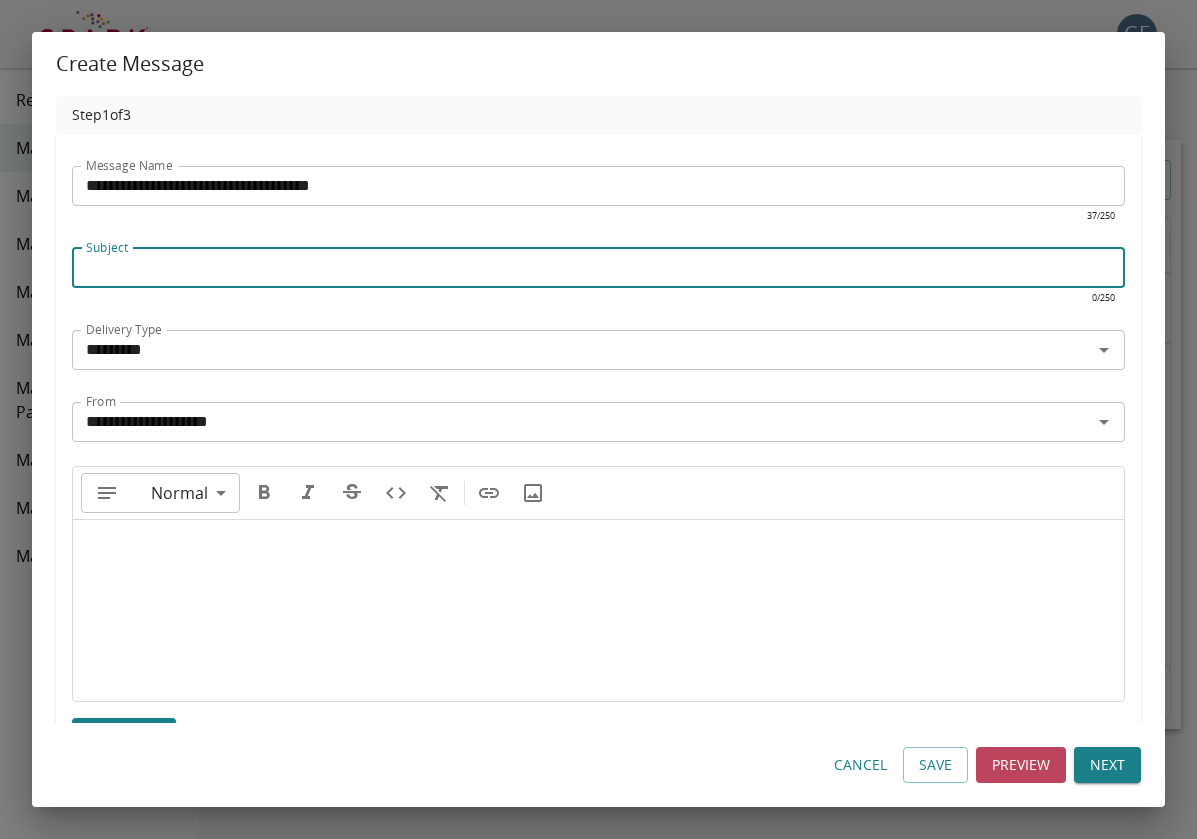 click on "Subject" at bounding box center (598, 268) 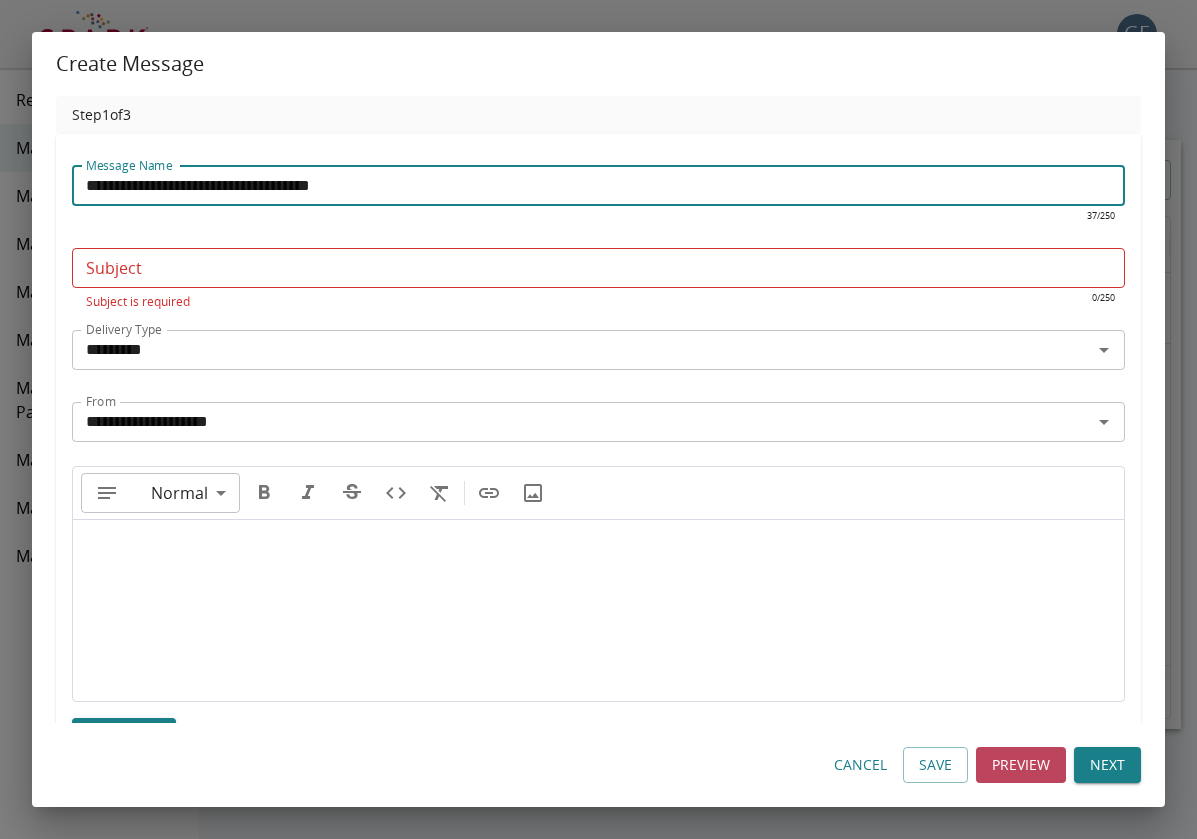 drag, startPoint x: 275, startPoint y: 182, endPoint x: -9, endPoint y: 183, distance: 284.00177 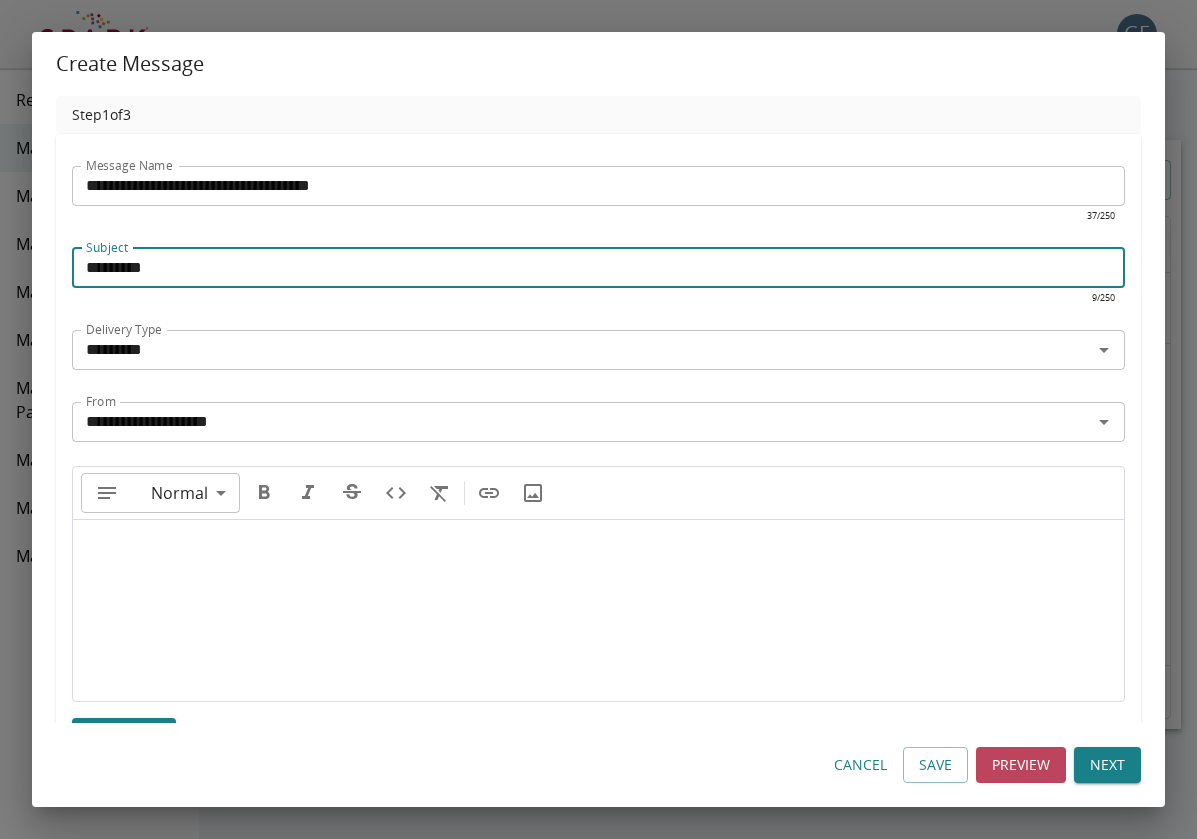 type on "********" 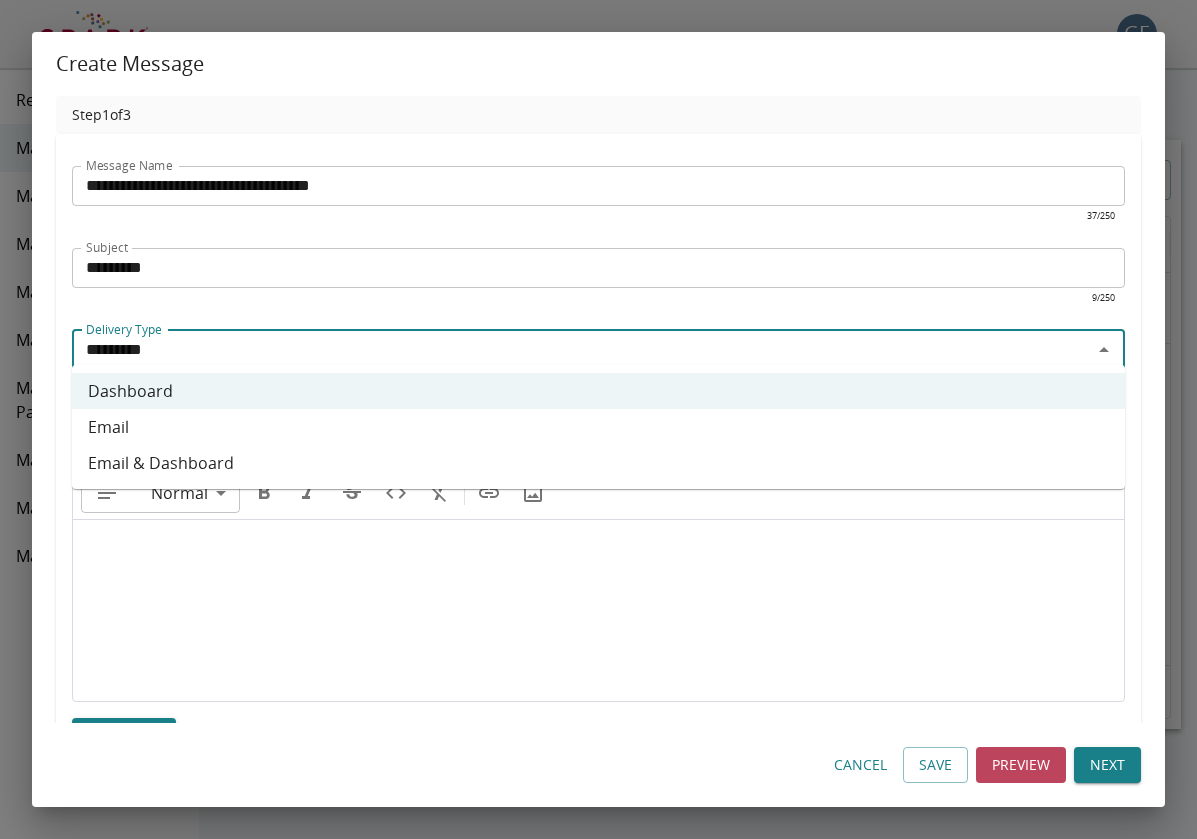 click on "Email & Dashboard" at bounding box center (598, 463) 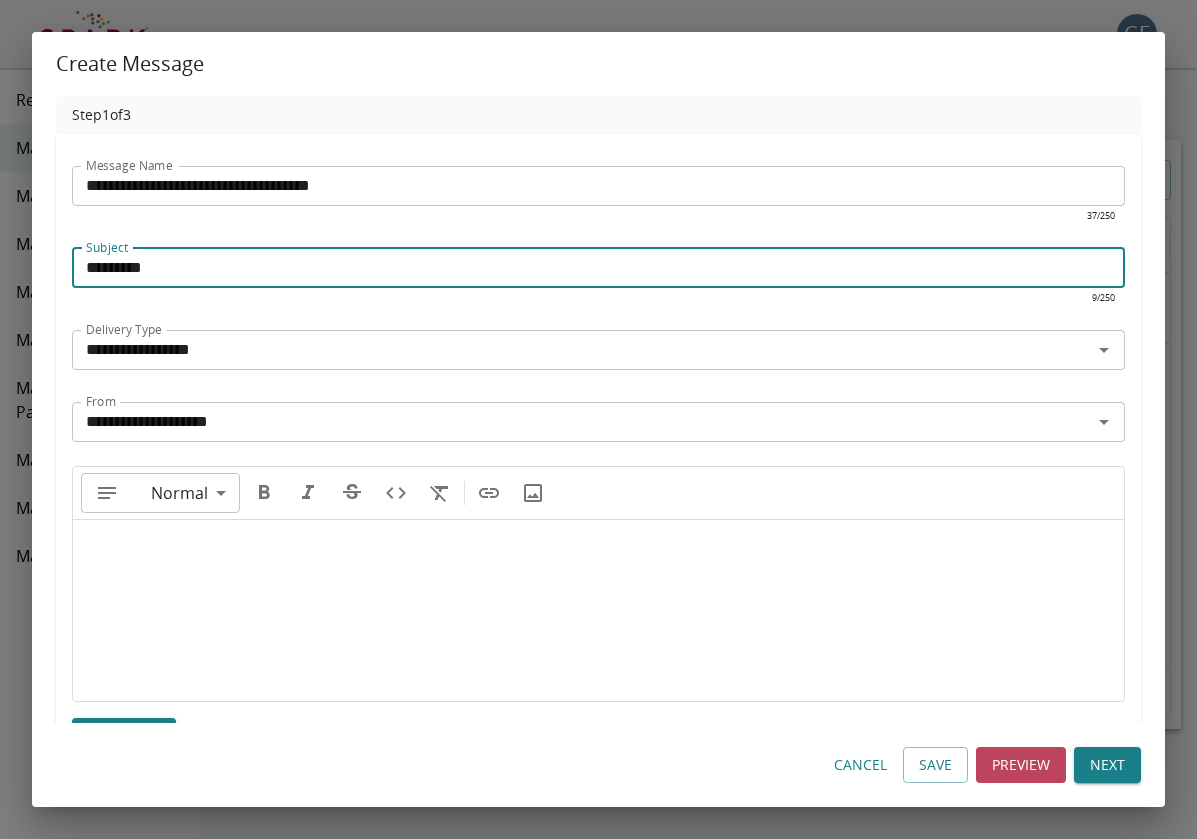 click on "********" at bounding box center [598, 268] 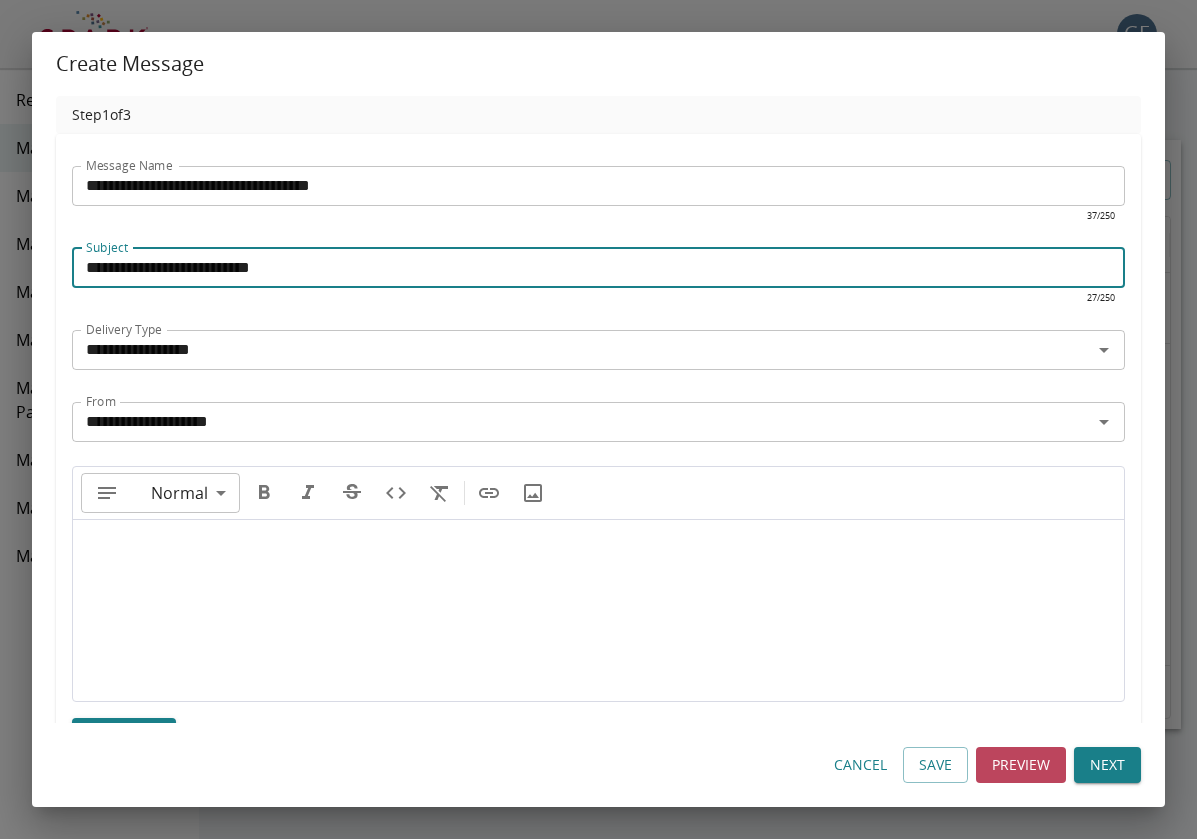 type on "**********" 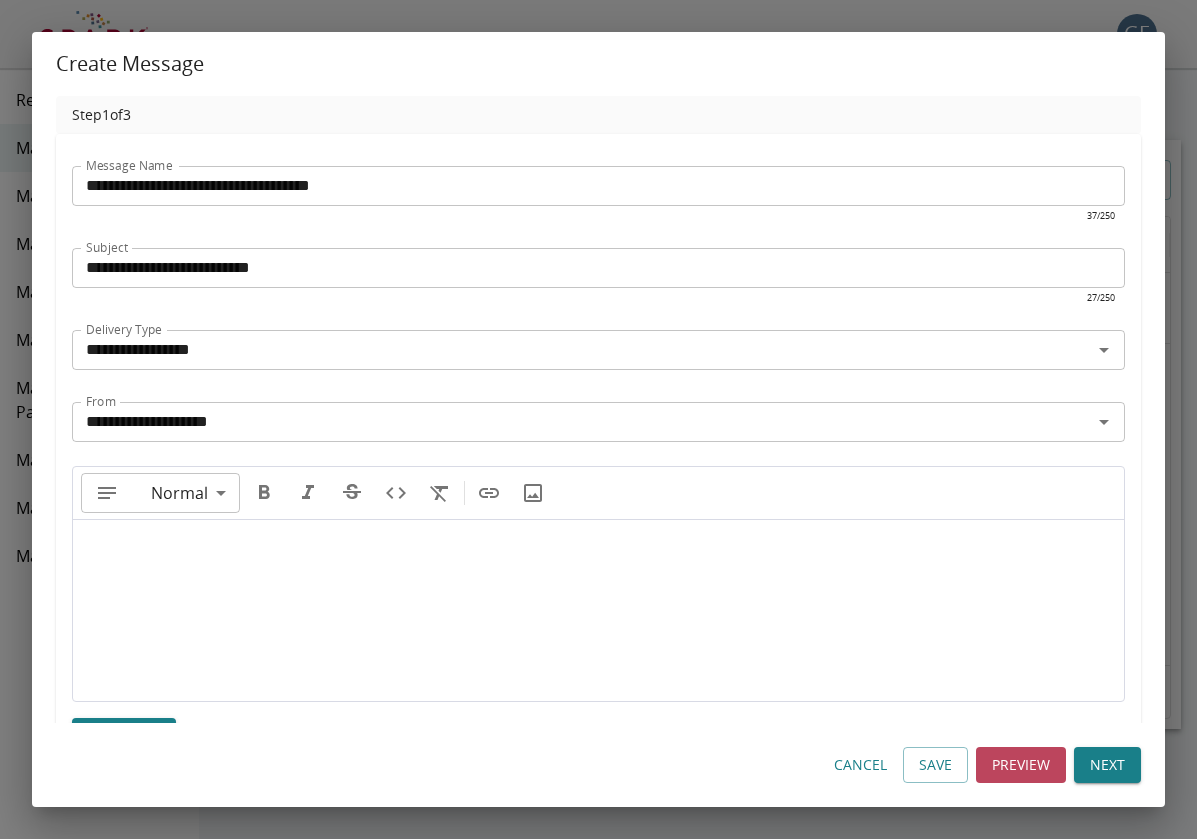 click at bounding box center (598, 601) 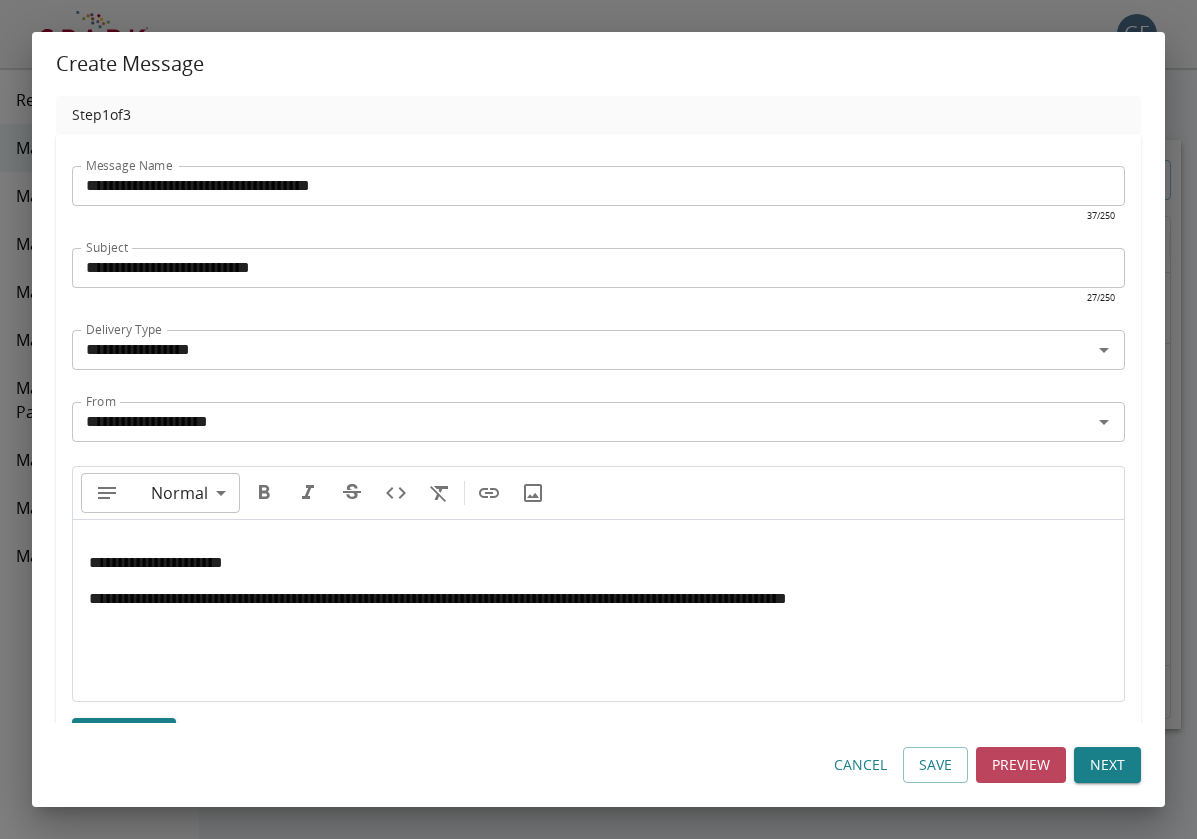 click on "**********" at bounding box center [438, 598] 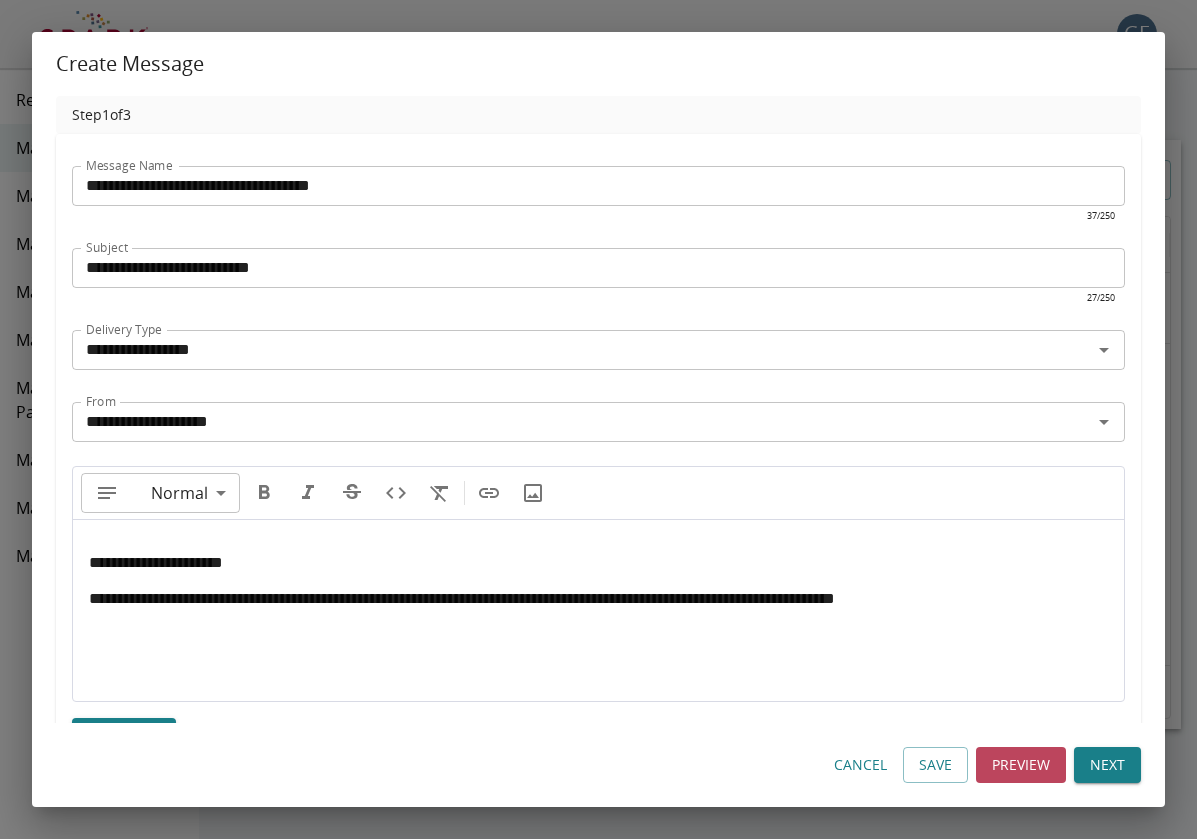 click on "**********" at bounding box center (462, 598) 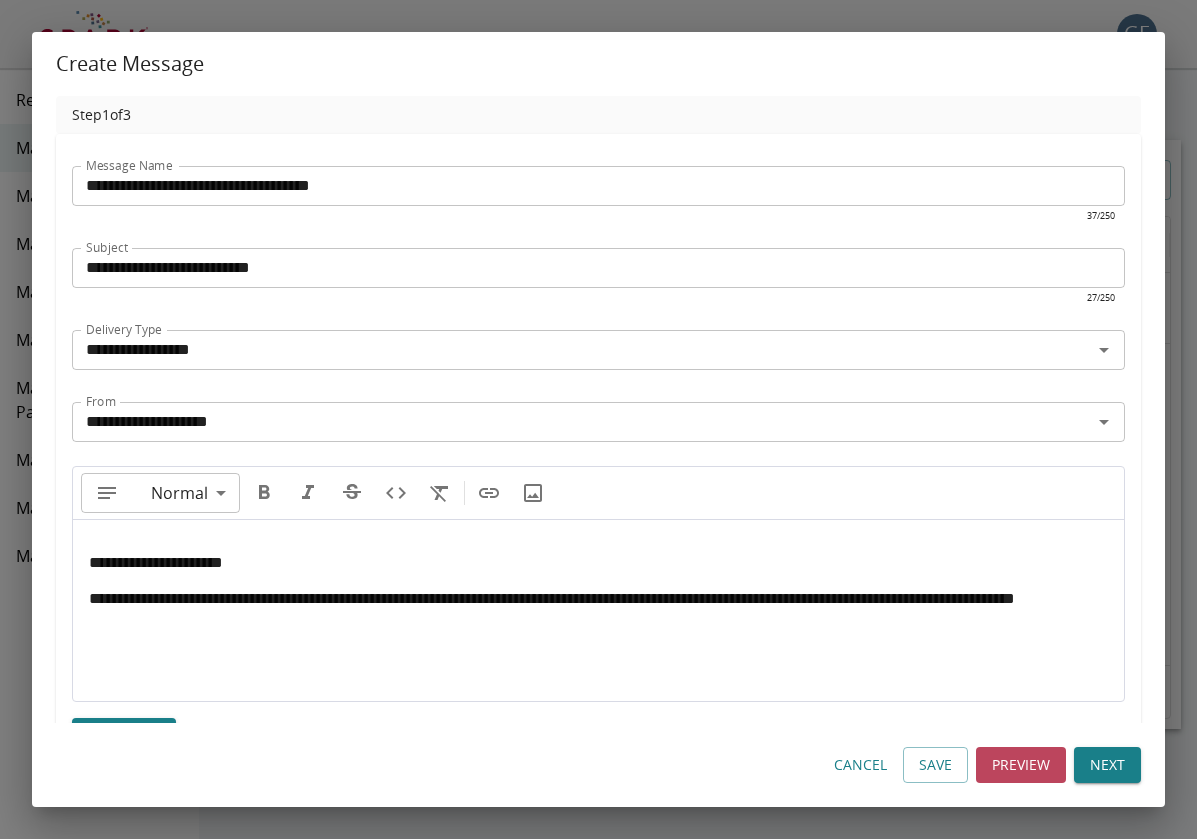 click on "**********" at bounding box center [552, 598] 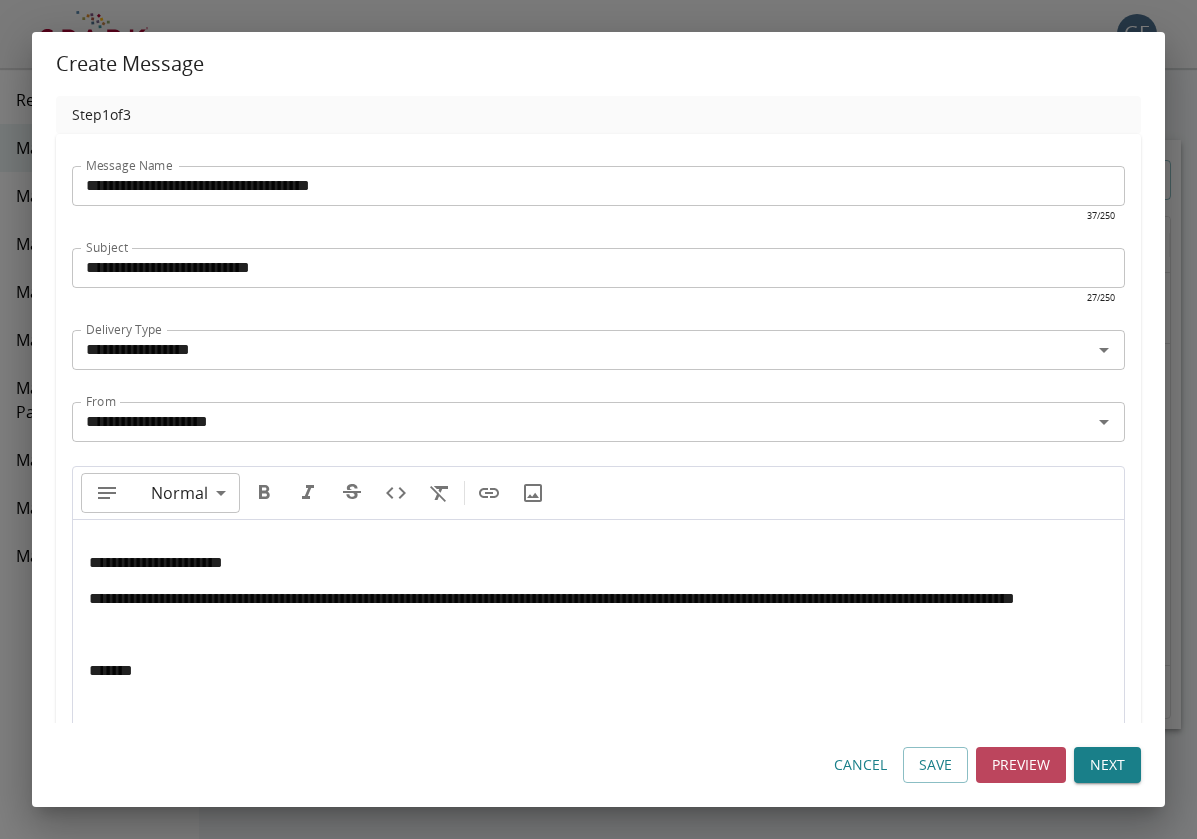 click at bounding box center (598, 635) 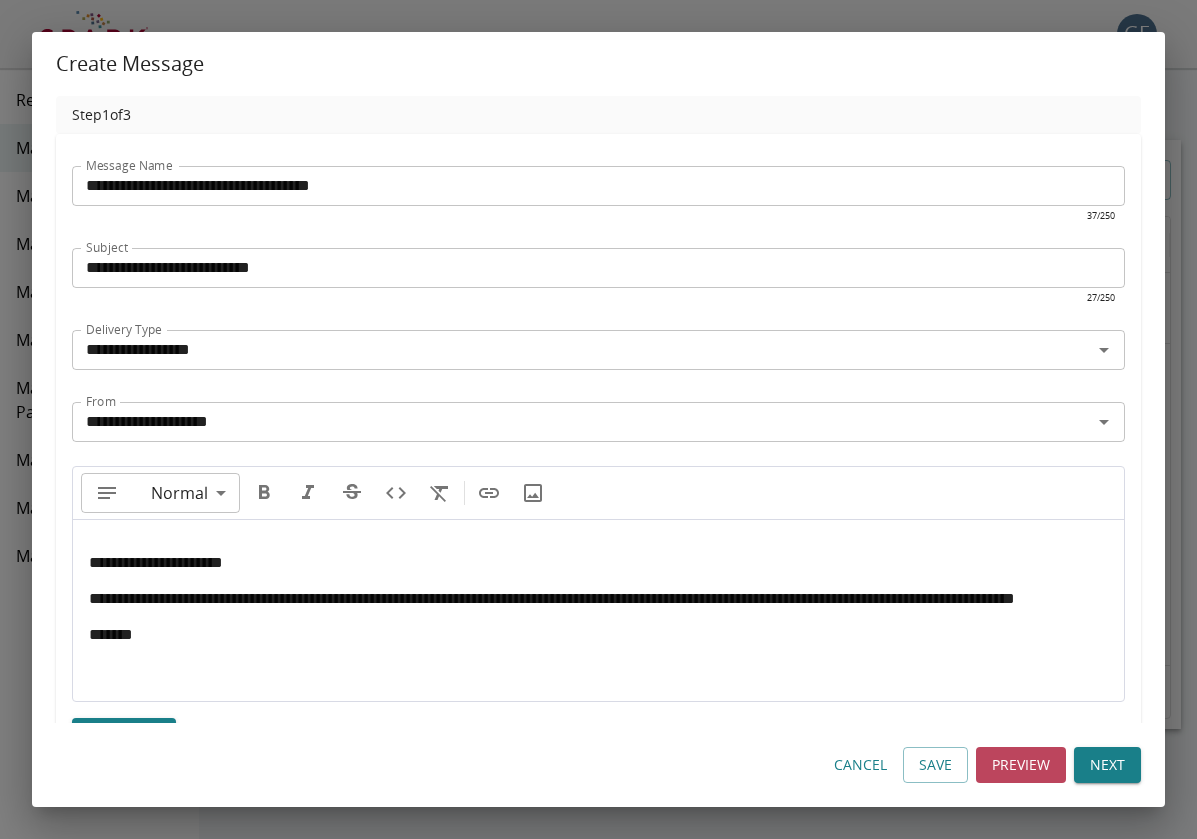 click on "******" at bounding box center (598, 635) 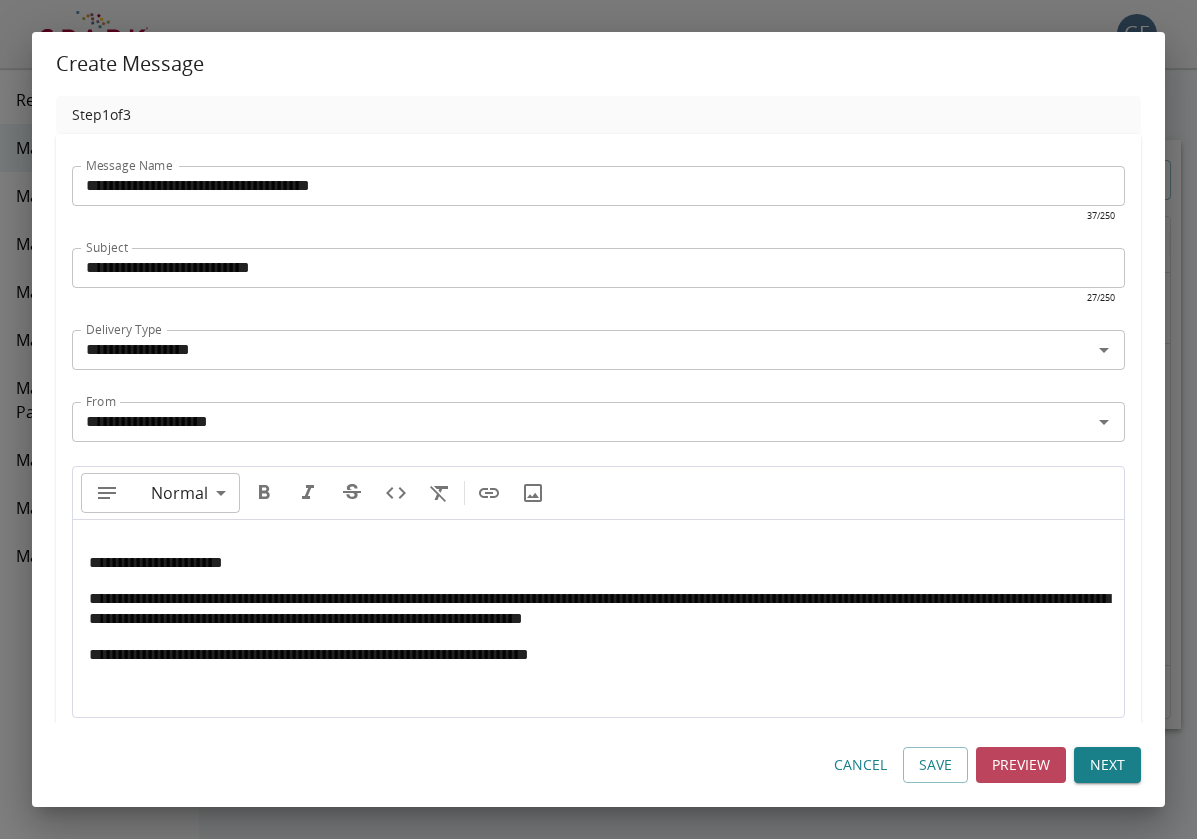 click on "**********" at bounding box center (598, 609) 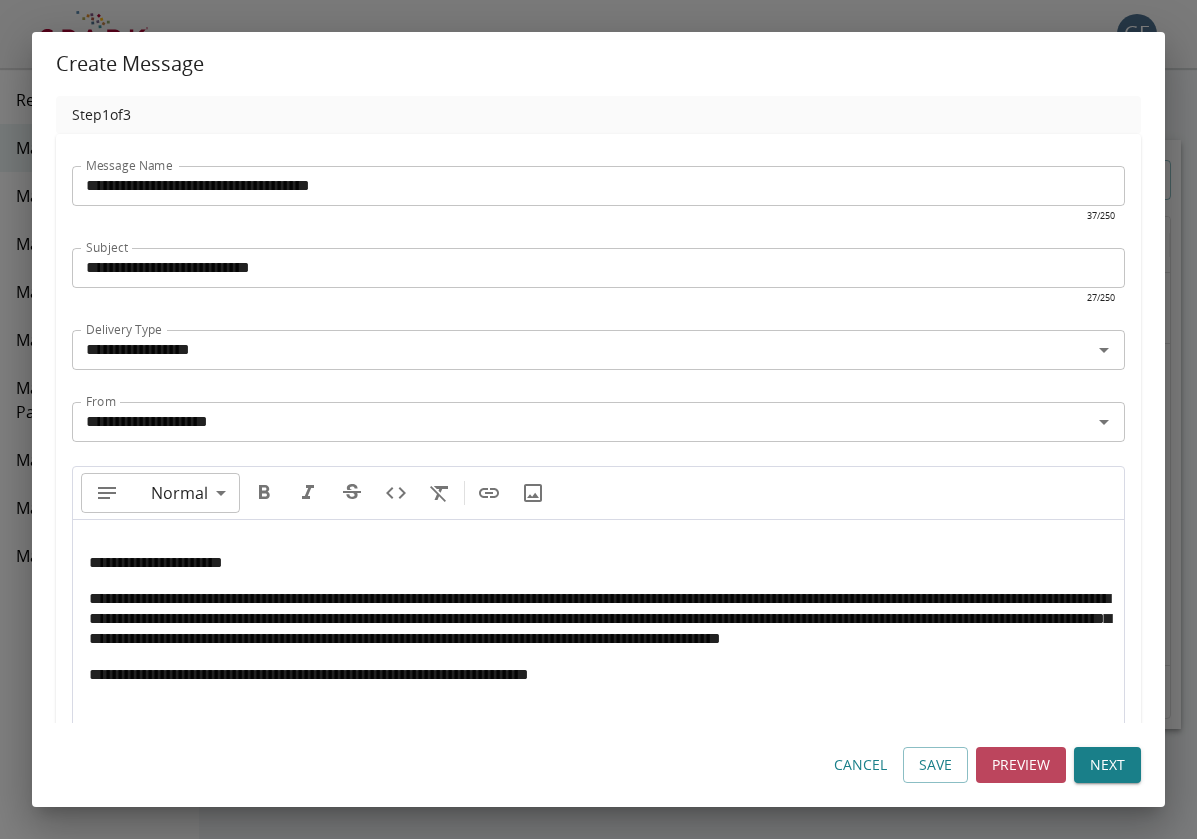 click on "**********" at bounding box center (598, 675) 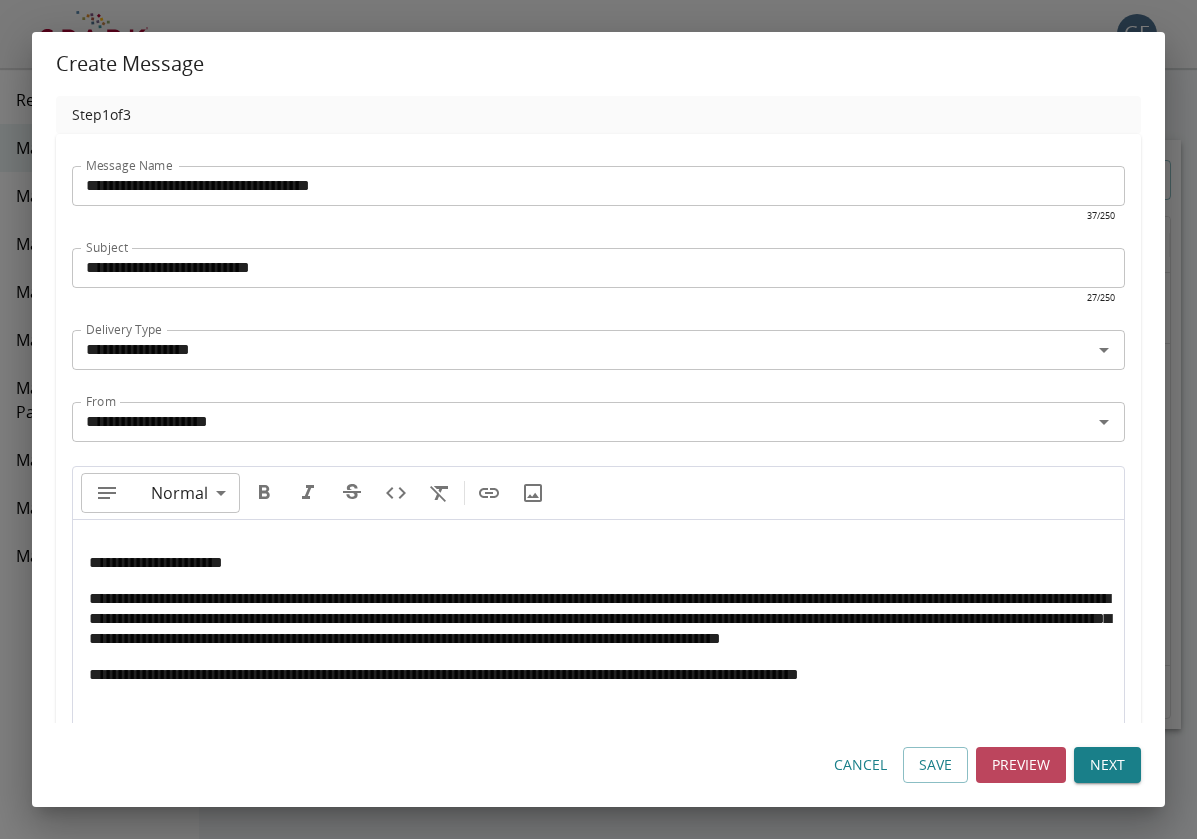 scroll, scrollTop: 14, scrollLeft: 0, axis: vertical 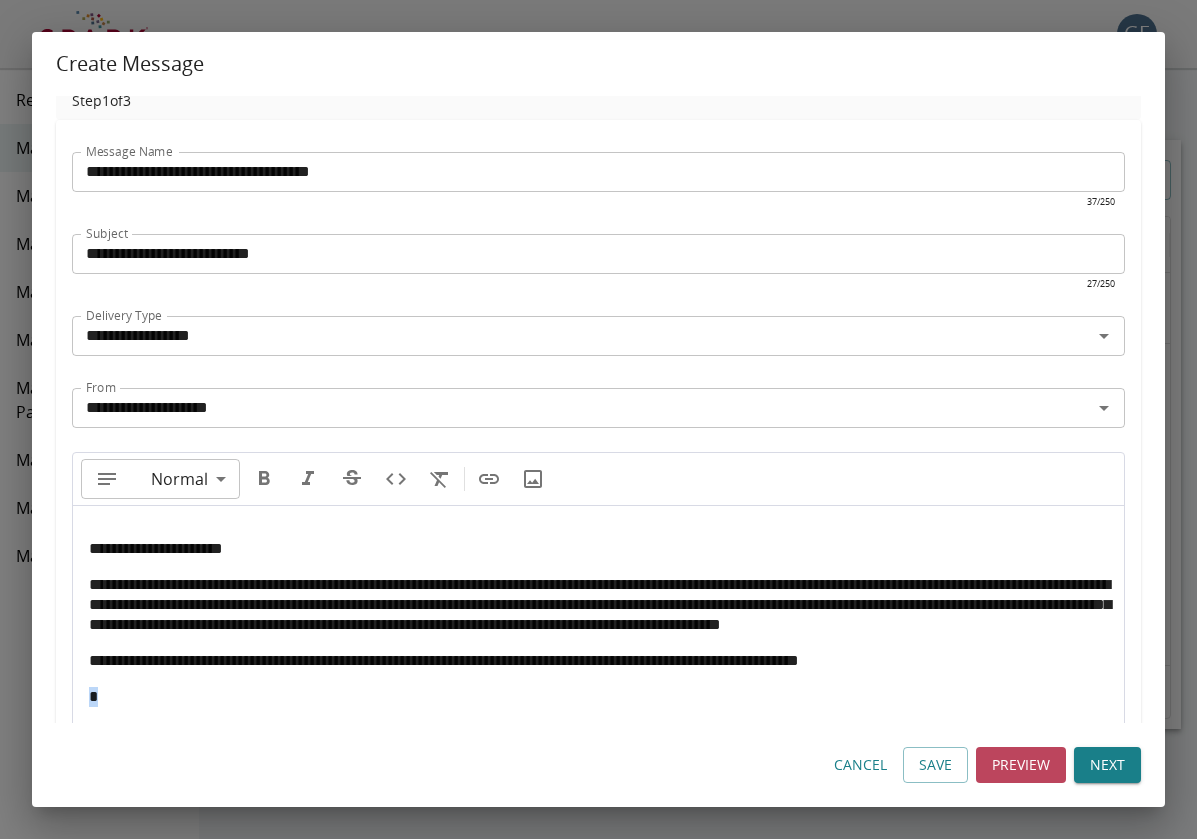 click on "**********" at bounding box center (598, 623) 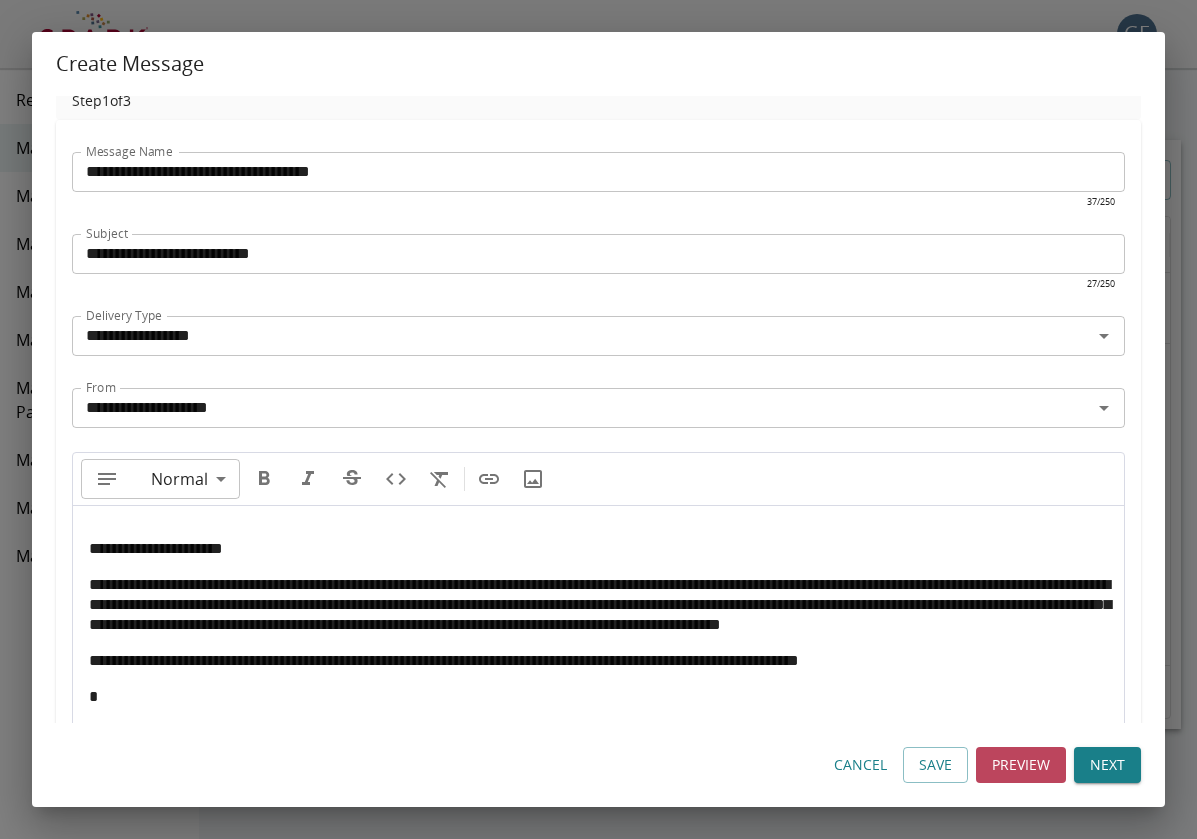 click on "**********" at bounding box center [598, 623] 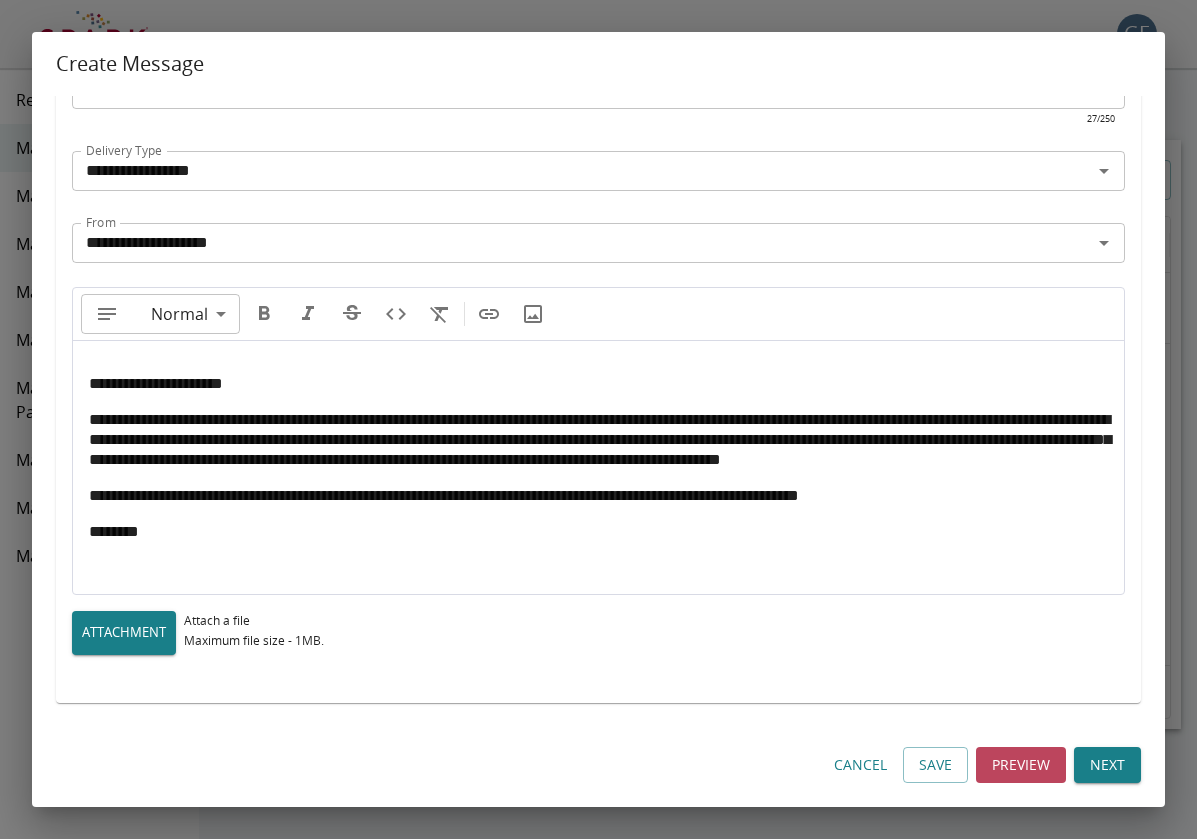 scroll, scrollTop: 176, scrollLeft: 0, axis: vertical 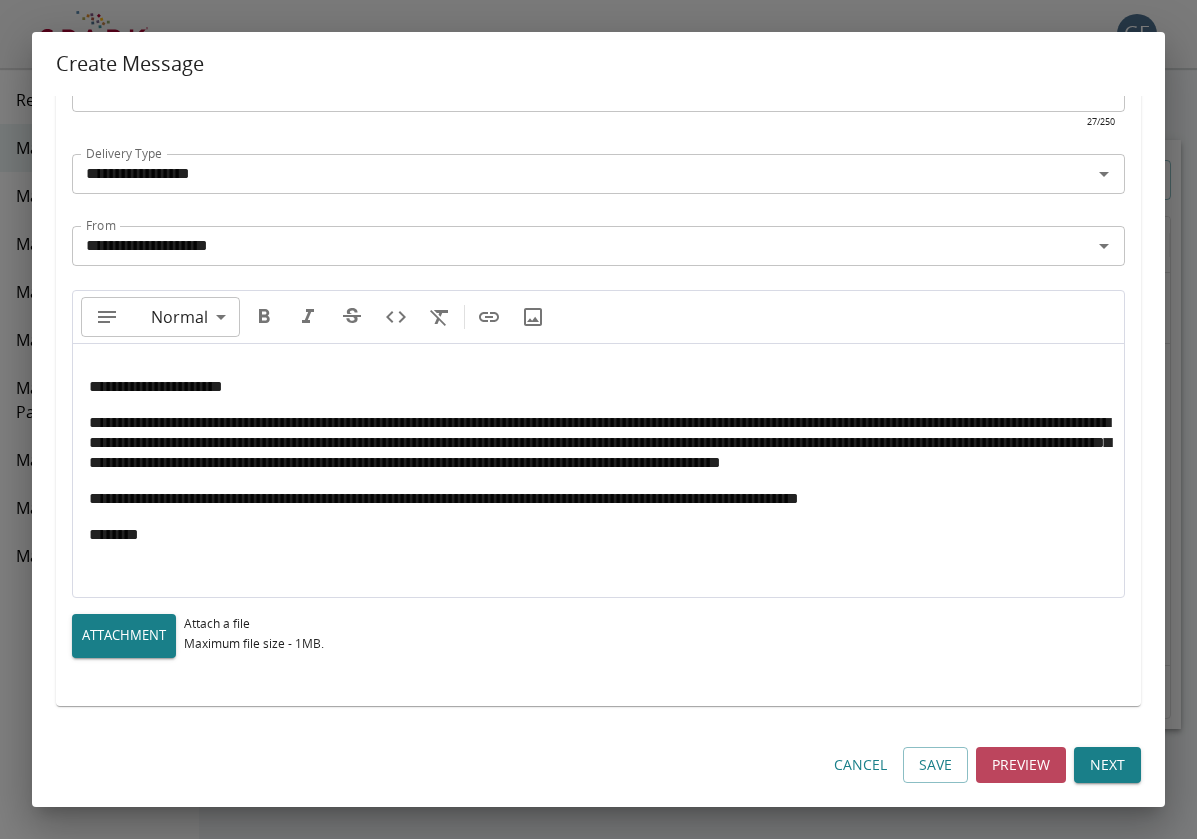 click on "**********" at bounding box center [600, 442] 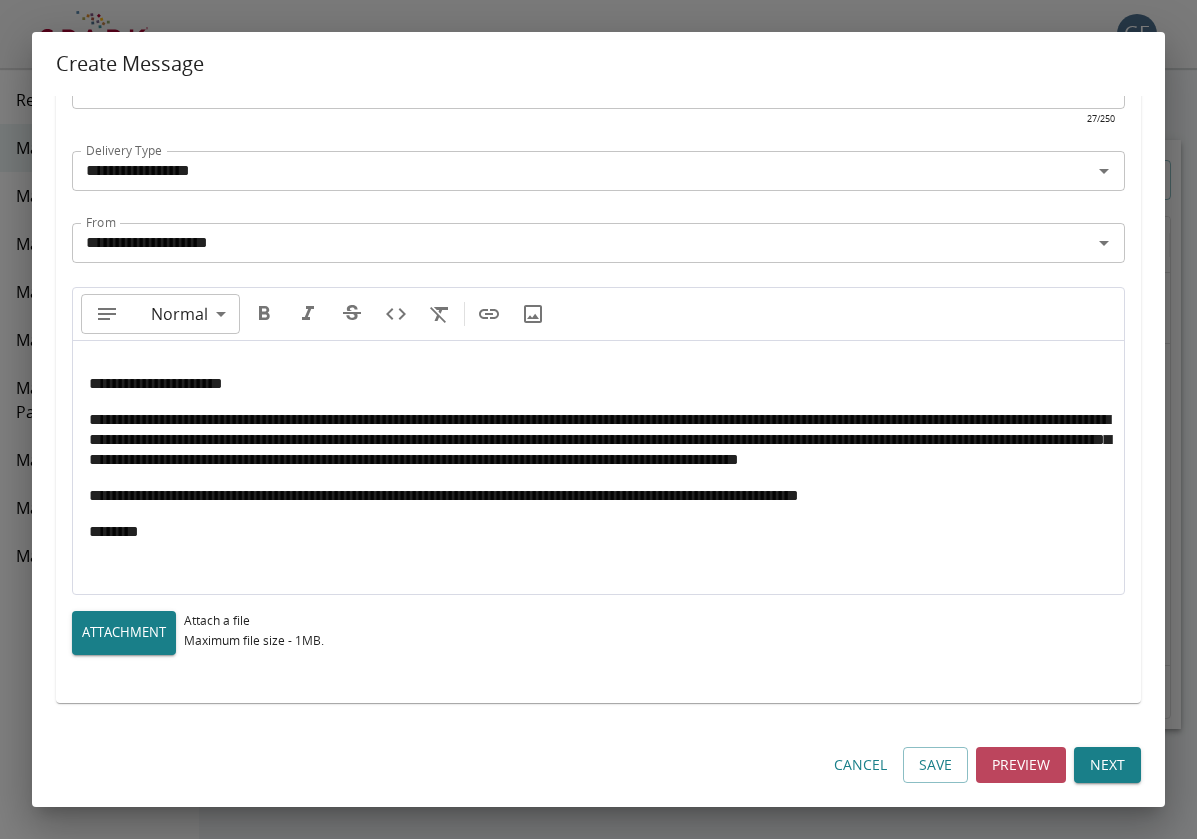 scroll, scrollTop: 191, scrollLeft: 0, axis: vertical 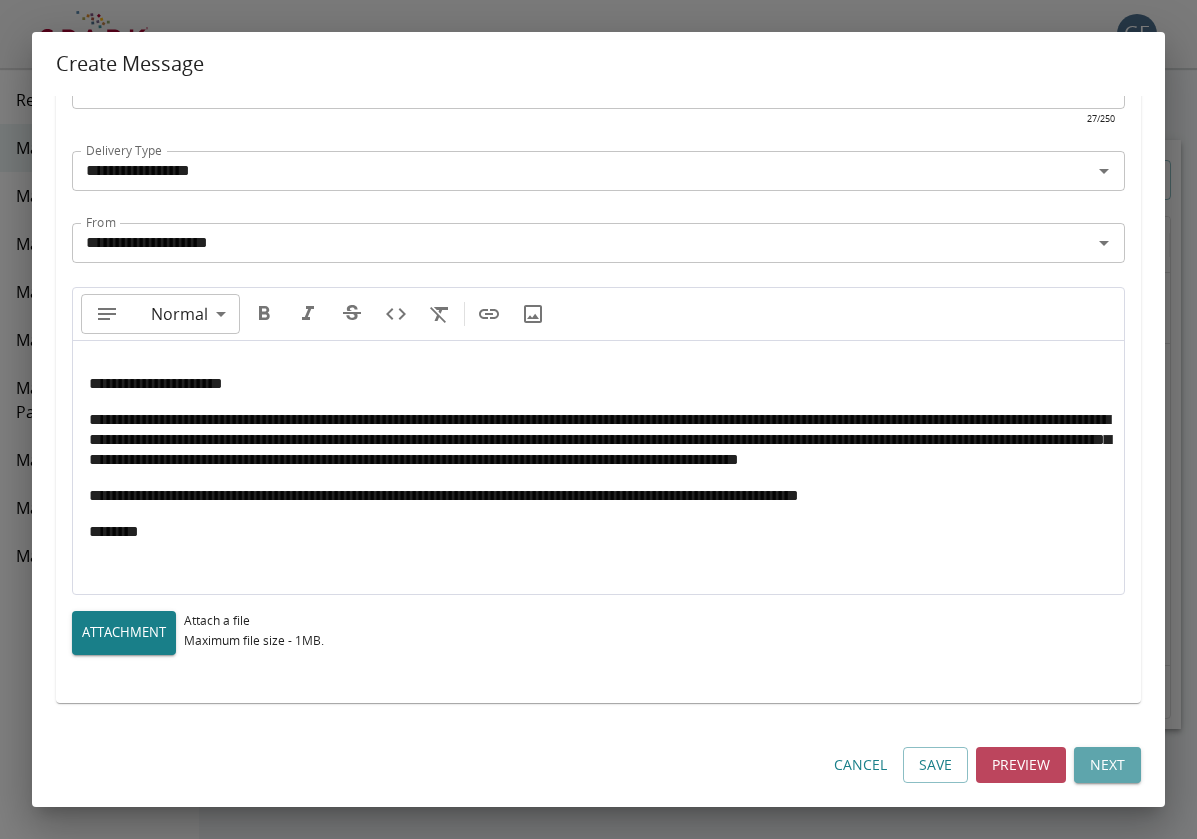 click on "Next" at bounding box center (1107, 765) 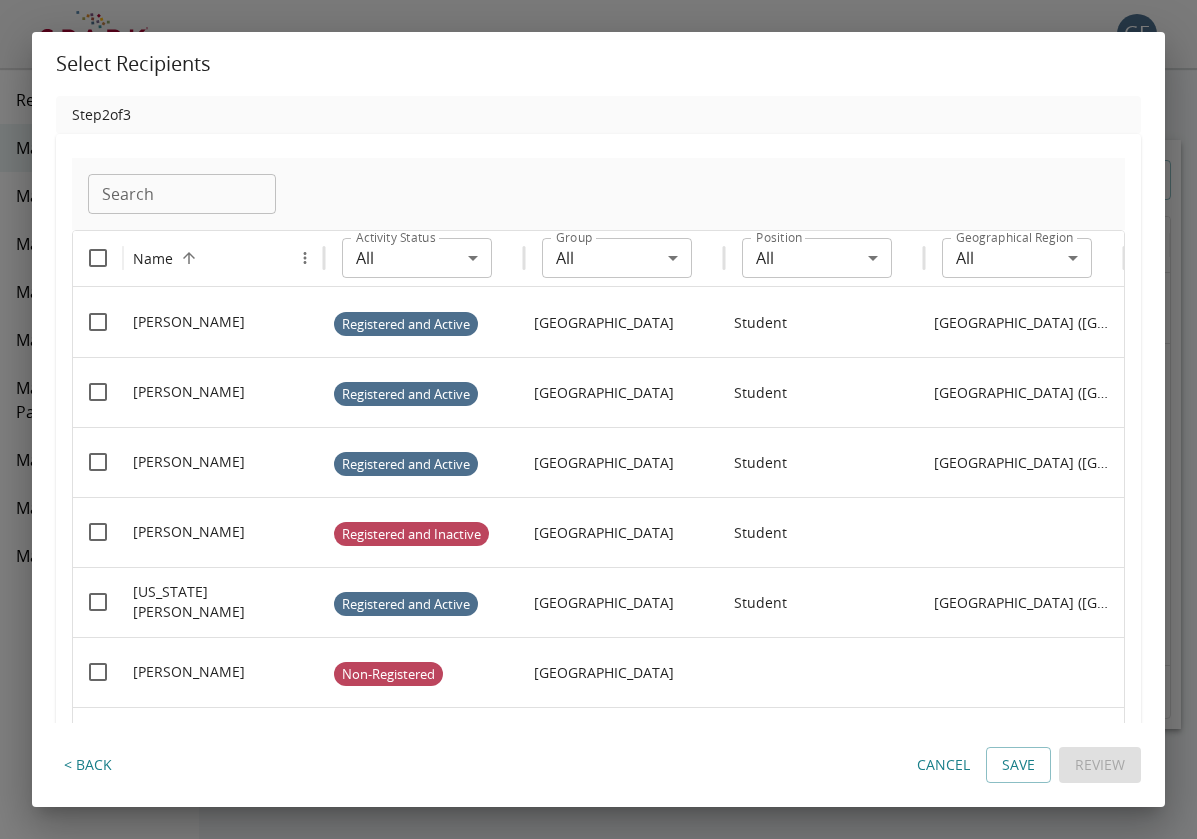 scroll, scrollTop: 0, scrollLeft: 0, axis: both 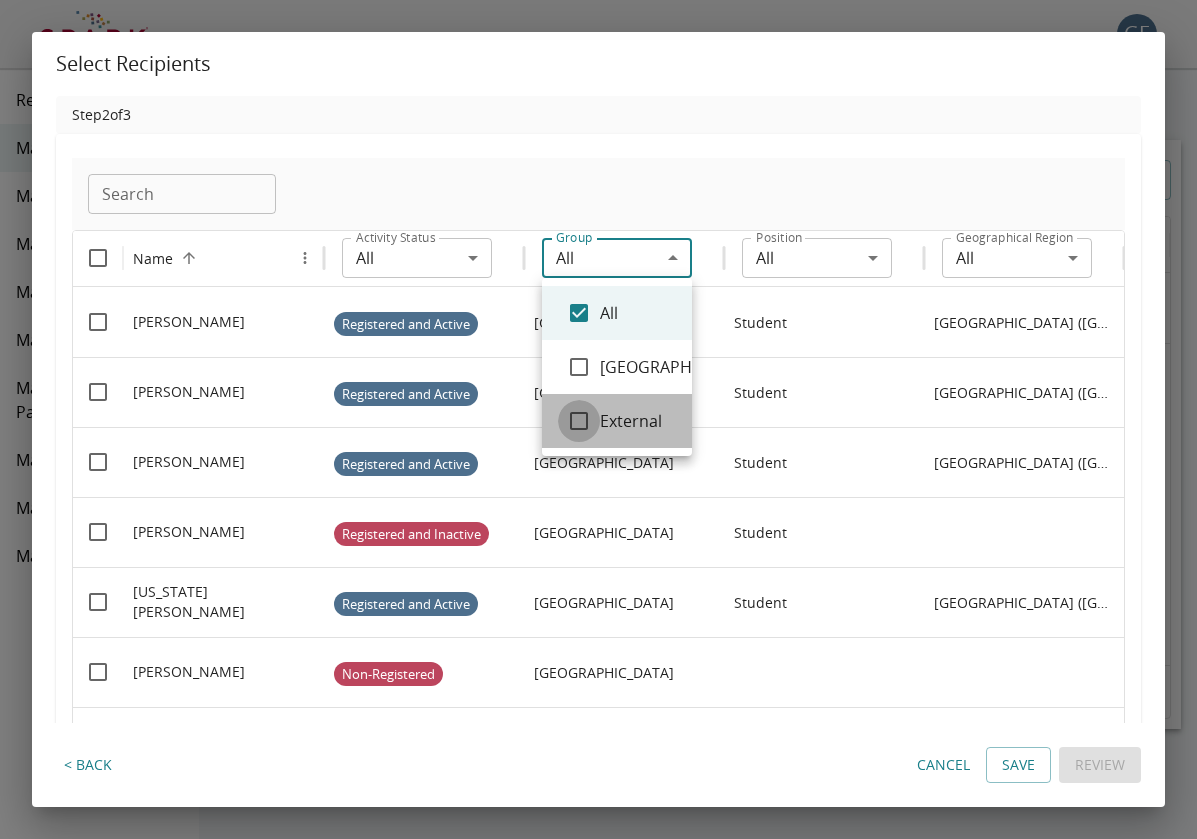 type on "********" 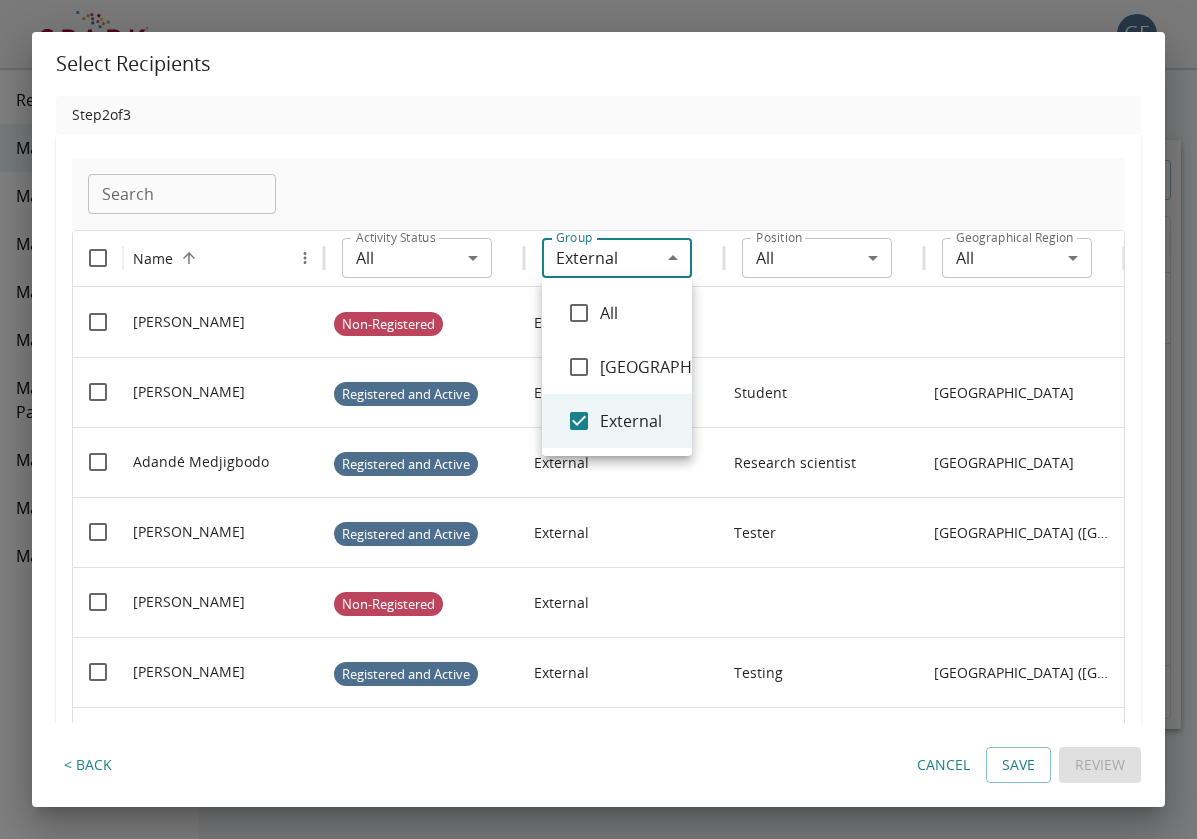click at bounding box center (598, 419) 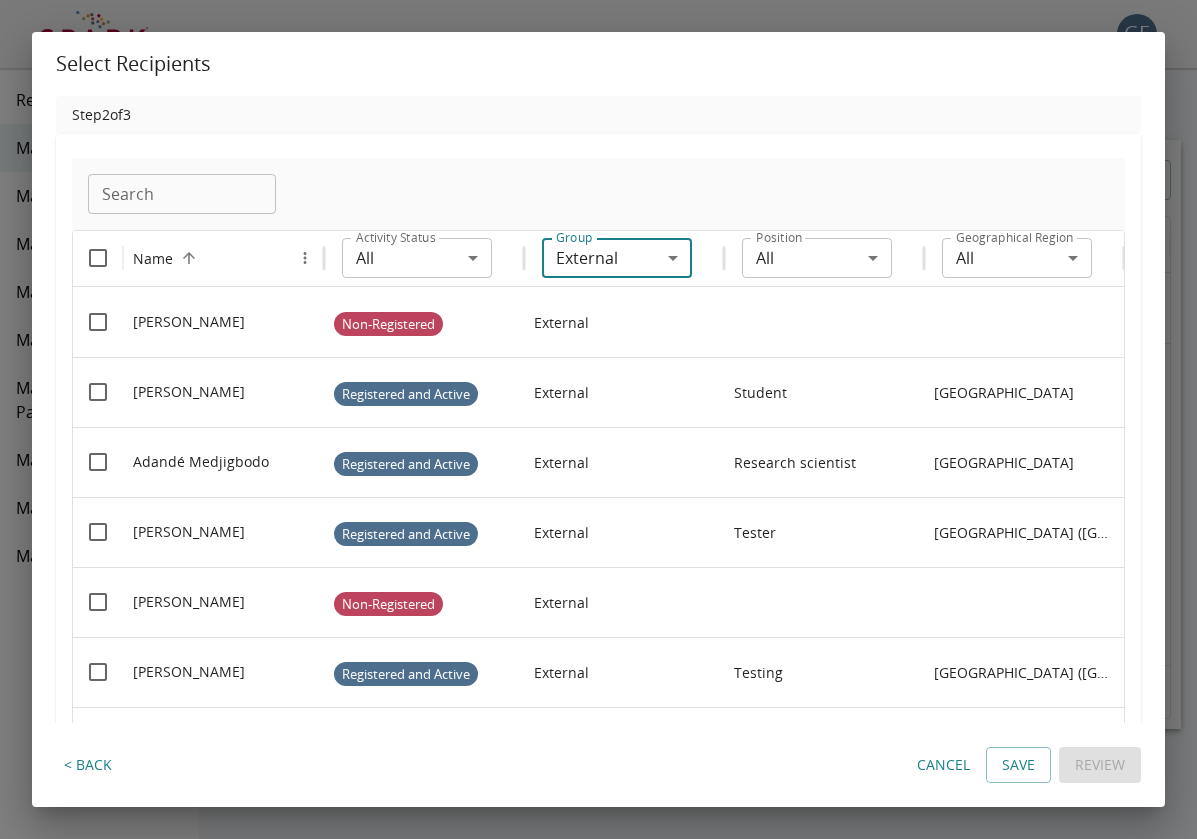 click on "GE 0 Reports Manage Messages Manage Users Manage Courses Manage Modules Manage Courses Page Manage Modules Page Manage Tags Manage Institutions Manage Glossary Manage Messages Search Search EXPORT REPORT CREATE MESSAGE Name Status Recipients Author Last Updated Sent Copy of testing subject line Sent [PERSON_NAME] [DATE] 10:46AM [DATE] 10:46AM testing subject line Sent [PERSON_NAME] [DATE] 10:45AM [DATE] 10:45AM Rows per page: 10 ** 1–2 of 2
Select Recipients Step  2  of  3 Search Search Name Activity Status All *** Activity Status Group External ******** Group Position All *** Position Geographical Region All *** Geographical Region [GEOGRAPHIC_DATA][PERSON_NAME] Non-Registered External [PERSON_NAME] Registered and Active External Student [GEOGRAPHIC_DATA] Adandé Medjigbodo Registered and Active External Research scientist [GEOGRAPHIC_DATA] [PERSON_NAME] Registered and Active External Tester [GEOGRAPHIC_DATA] ([GEOGRAPHIC_DATA]) [PERSON_NAME] Non-Registered External [PERSON_NAME] Registered and Active External Testing External" at bounding box center (598, 453) 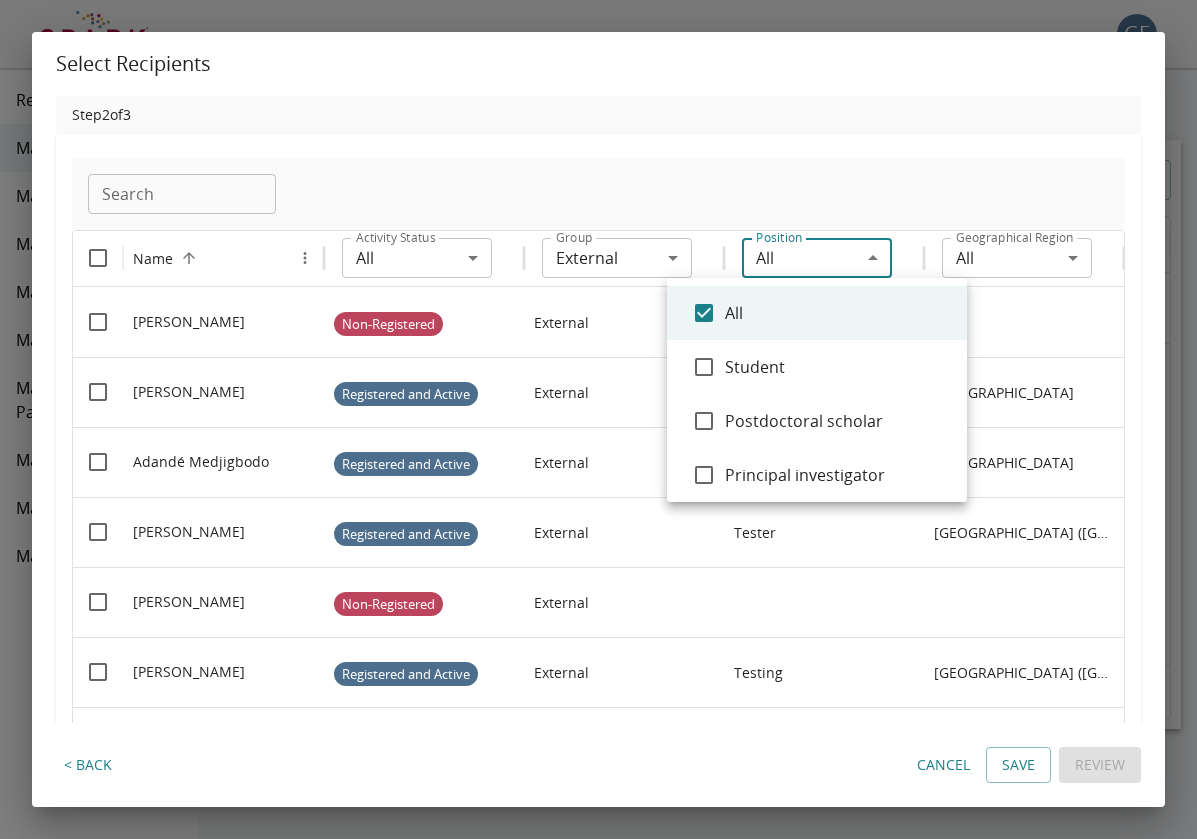 click at bounding box center (598, 419) 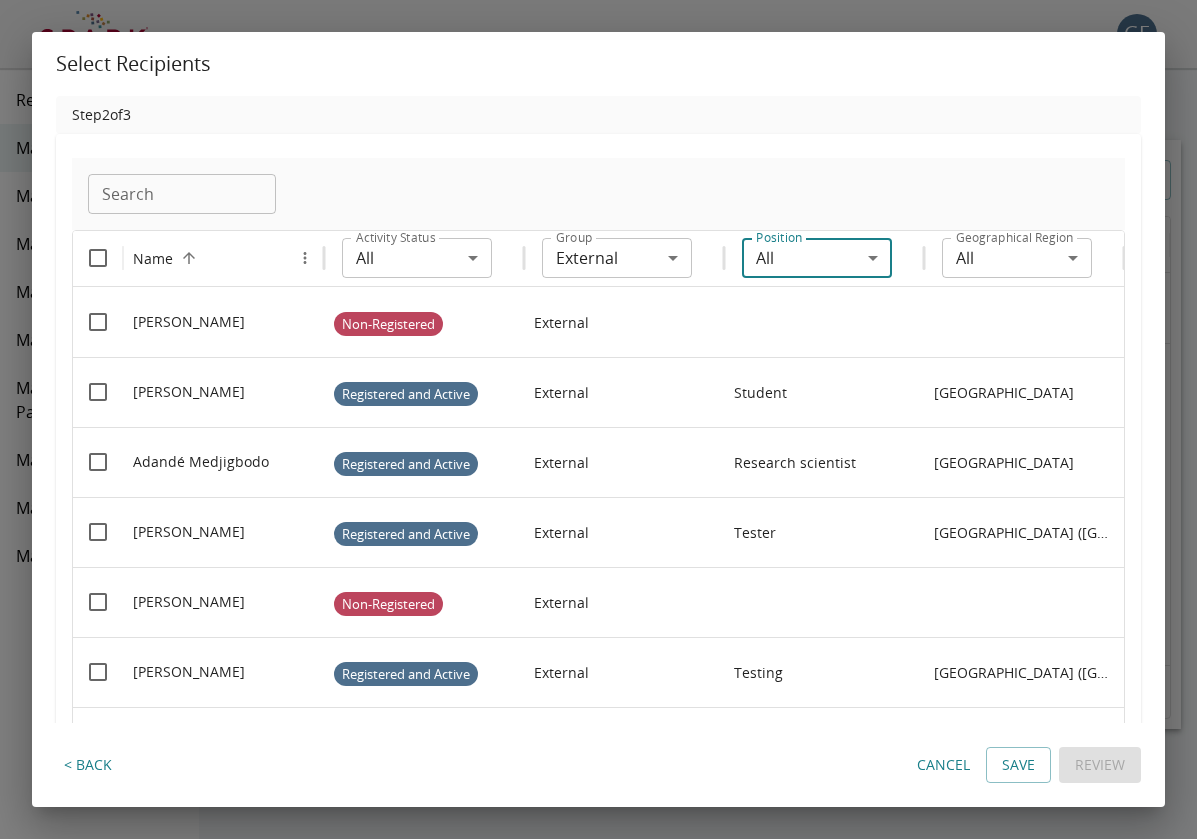 click on "GE 0 Reports Manage Messages Manage Users Manage Courses Manage Modules Manage Courses Page Manage Modules Page Manage Tags Manage Institutions Manage Glossary Manage Messages Search Search EXPORT REPORT CREATE MESSAGE Name Status Recipients Author Last Updated Sent Copy of testing subject line Sent [PERSON_NAME] [DATE] 10:46AM [DATE] 10:46AM testing subject line Sent [PERSON_NAME] [DATE] 10:45AM [DATE] 10:45AM Rows per page: 10 ** 1–2 of 2
Select Recipients Step  2  of  3 Search Search Name Activity Status All *** Activity Status Group External ******** Group Position All *** Position Geographical Region All *** Geographical Region [GEOGRAPHIC_DATA][PERSON_NAME] Non-Registered External [PERSON_NAME] Registered and Active External Student [GEOGRAPHIC_DATA] Adandé Medjigbodo Registered and Active External Research scientist [GEOGRAPHIC_DATA] [PERSON_NAME] Registered and Active External Tester [GEOGRAPHIC_DATA] ([GEOGRAPHIC_DATA]) [PERSON_NAME] Non-Registered External [PERSON_NAME] Registered and Active External Testing External" at bounding box center [598, 453] 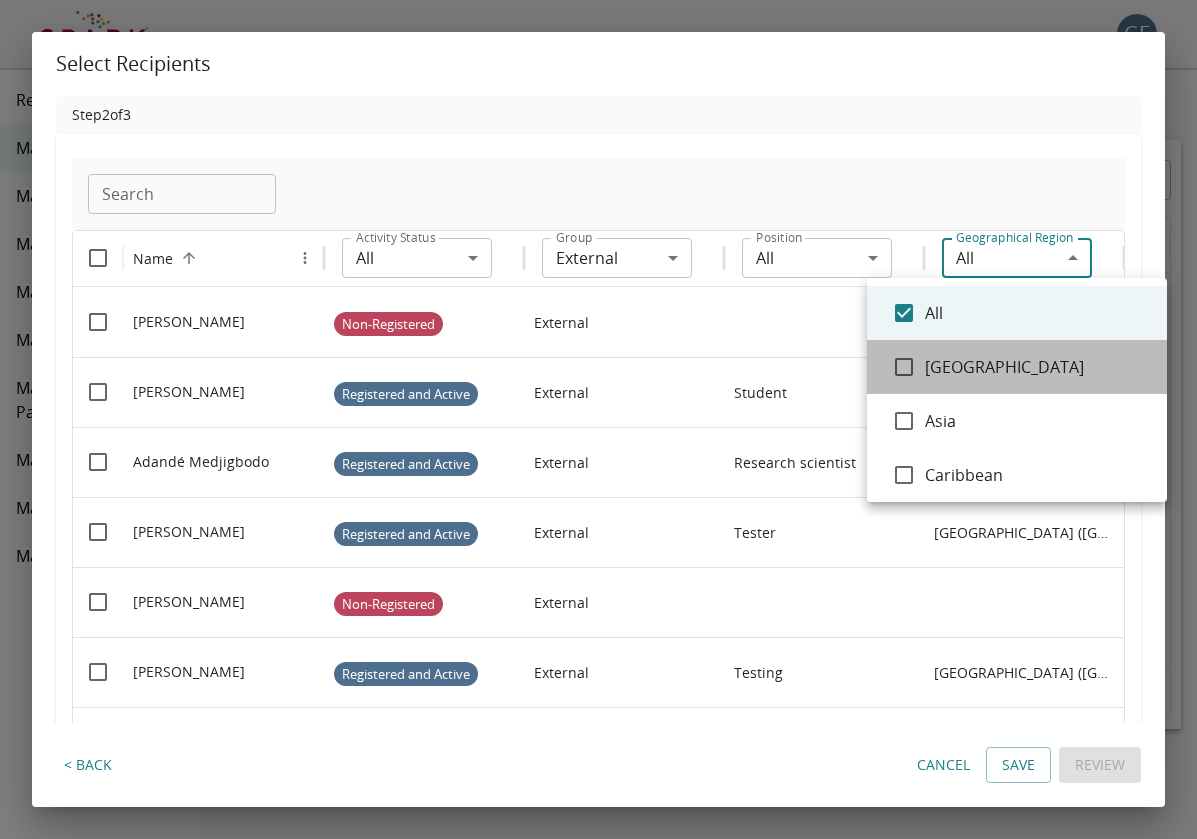 click on "[GEOGRAPHIC_DATA]" at bounding box center (1038, 367) 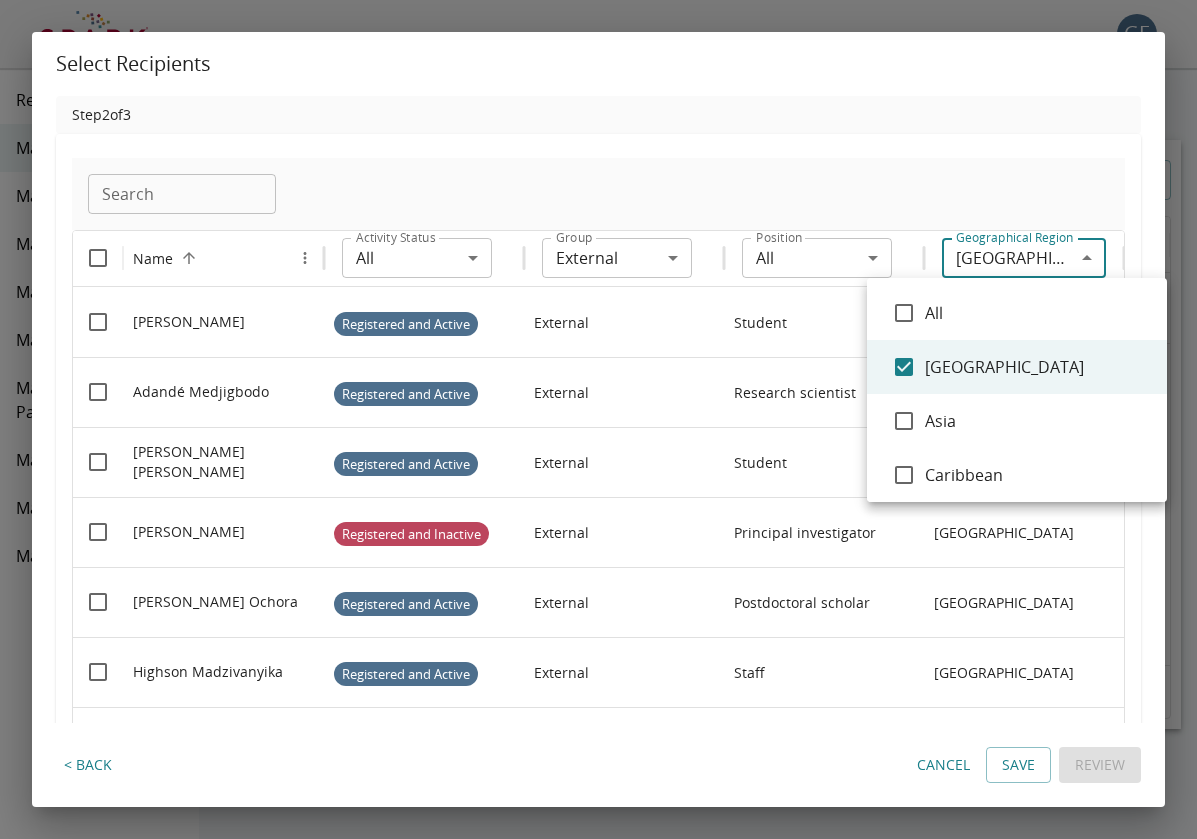 click at bounding box center [598, 419] 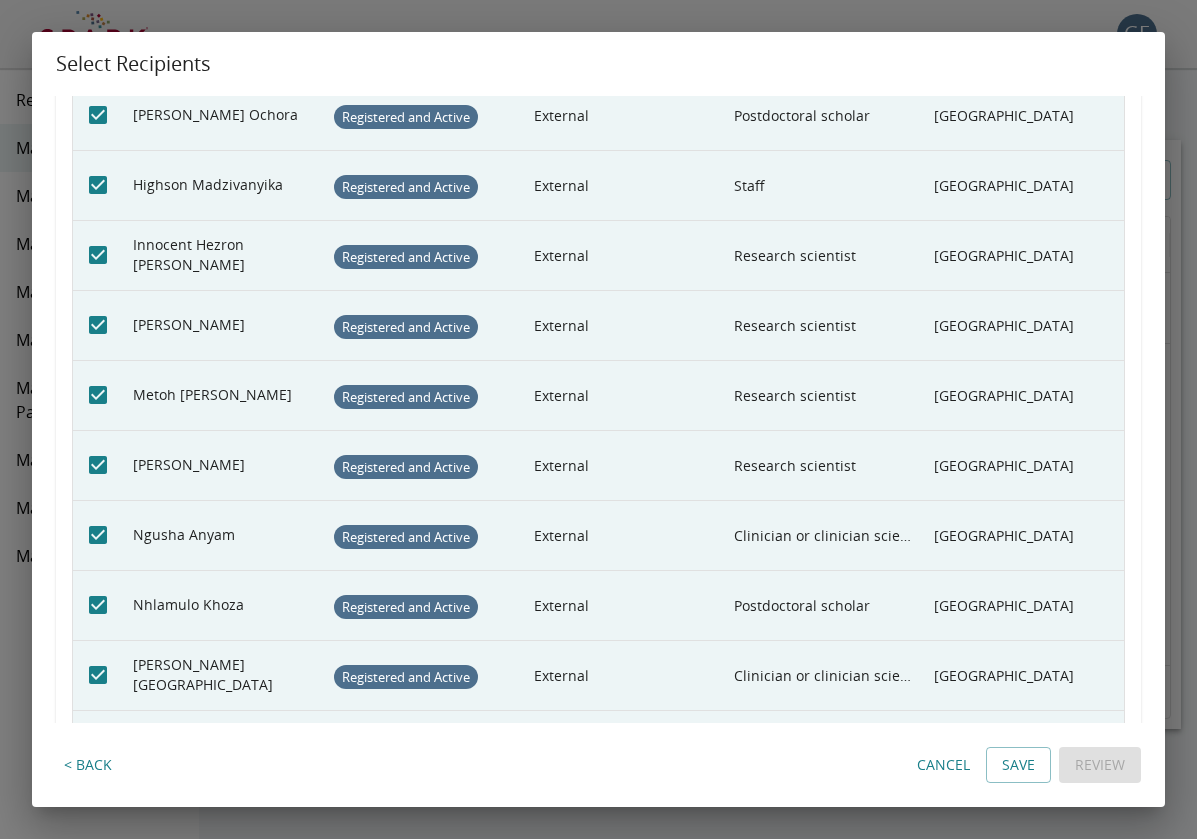 scroll, scrollTop: 162, scrollLeft: 0, axis: vertical 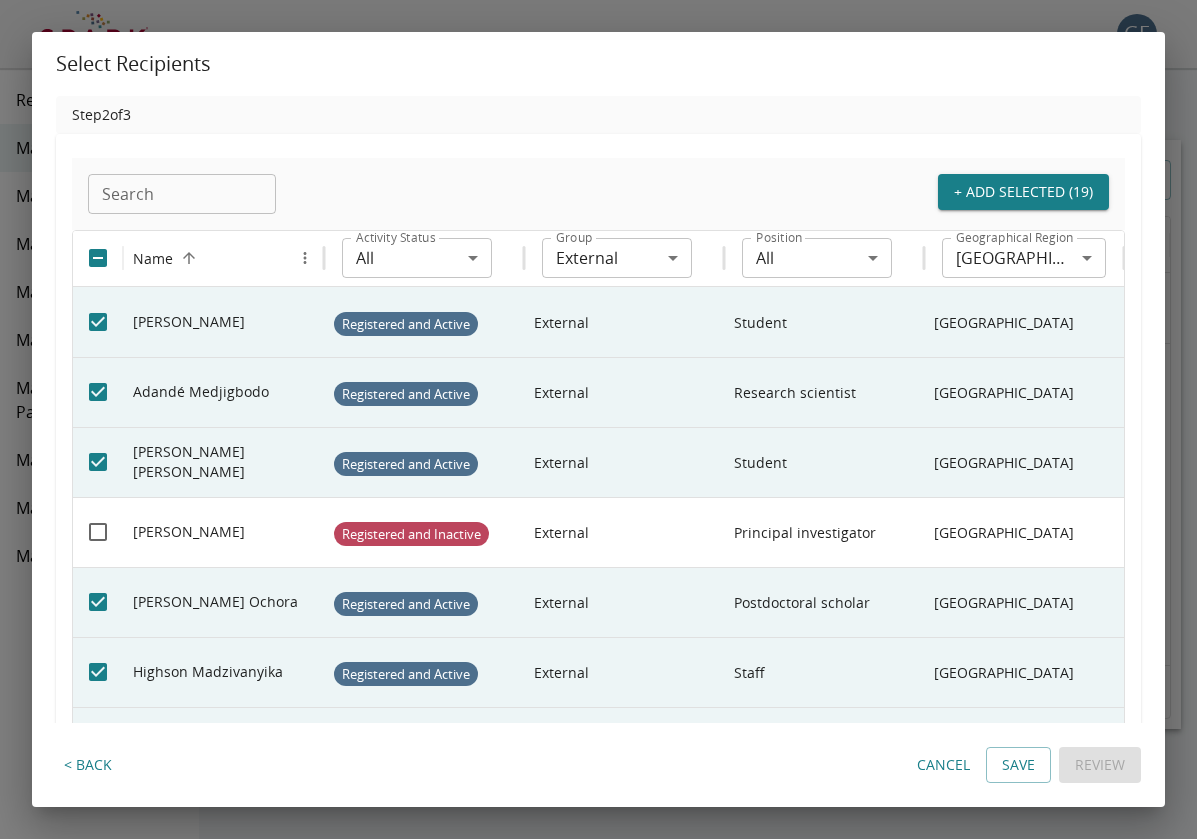 click on "+ Add Selected (19)" at bounding box center (1023, 192) 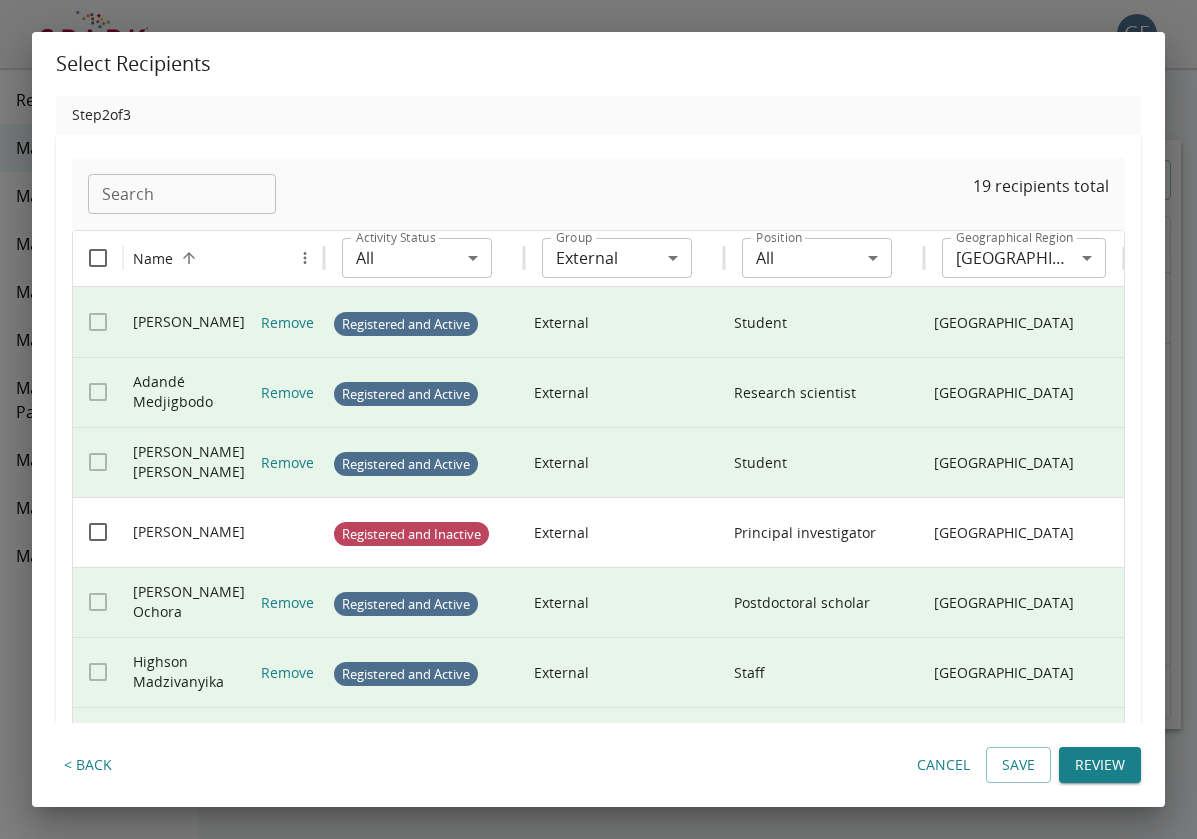 click on "GE 0 Reports Manage Messages Manage Users Manage Courses Manage Modules Manage Courses Page Manage Modules Page Manage Tags Manage Institutions Manage Glossary Manage Messages Search Search EXPORT REPORT CREATE MESSAGE Name Status Recipients Author Last Updated Sent Copy of testing subject line Sent [PERSON_NAME] [DATE] 10:46AM [DATE] 10:46AM testing subject line Sent [PERSON_NAME] [DATE] 10:45AM [DATE] 10:45AM Rows per page: 10 ** 1–2 of 2
Select Recipients Step  2  of  3 Search Search 19 recipients total Name Activity Status All *** Activity Status Group External ******** Group Position All *** Position Geographical Region [GEOGRAPHIC_DATA] ****** Geographical Region [GEOGRAPHIC_DATA][PERSON_NAME][GEOGRAPHIC_DATA] Remove Registered and Active External Student [GEOGRAPHIC_DATA] Adandé Medjigbodo Remove Registered and Active External Research scientist [GEOGRAPHIC_DATA] [PERSON_NAME] [PERSON_NAME] Remove Registered and Active External Student Africa [PERSON_NAME] Registered and Inactive External Principal investigator Africa [PERSON_NAME]" at bounding box center (598, 453) 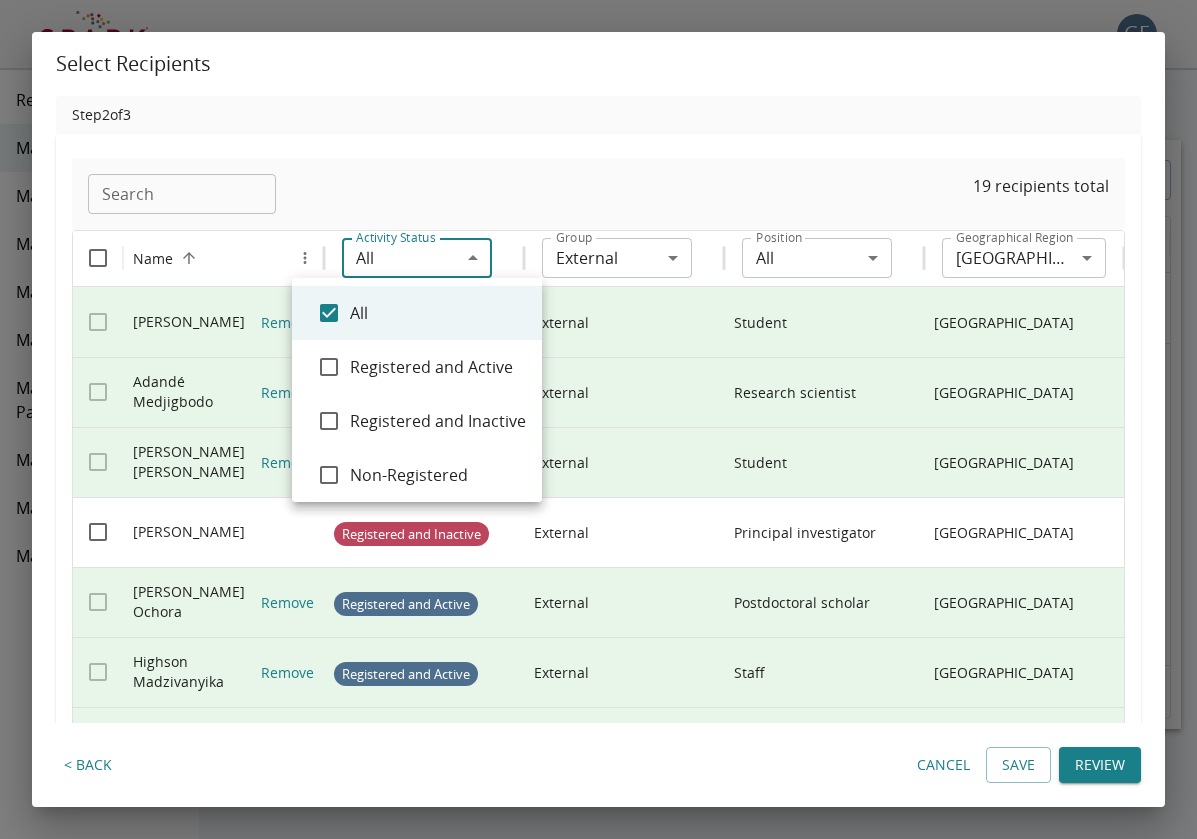 click on "Non-Registered" at bounding box center (417, 475) 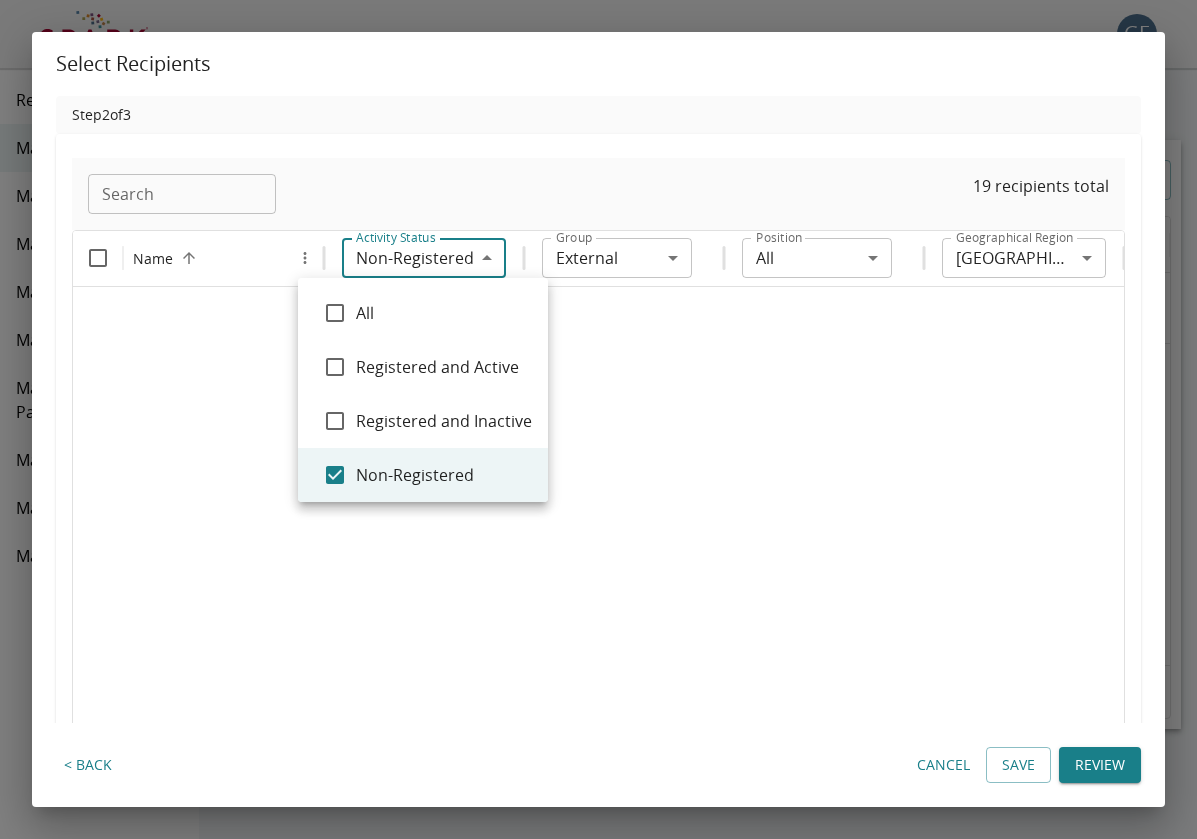 type on "**********" 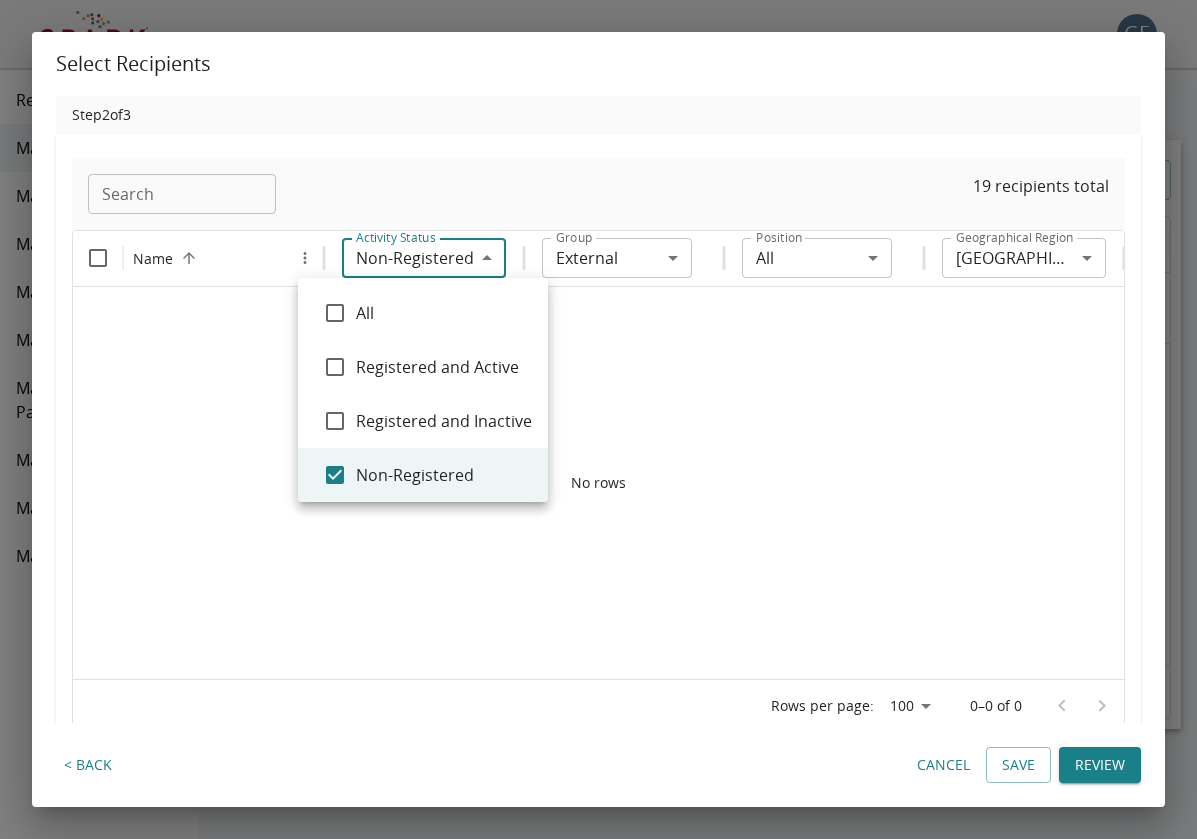 click at bounding box center [598, 419] 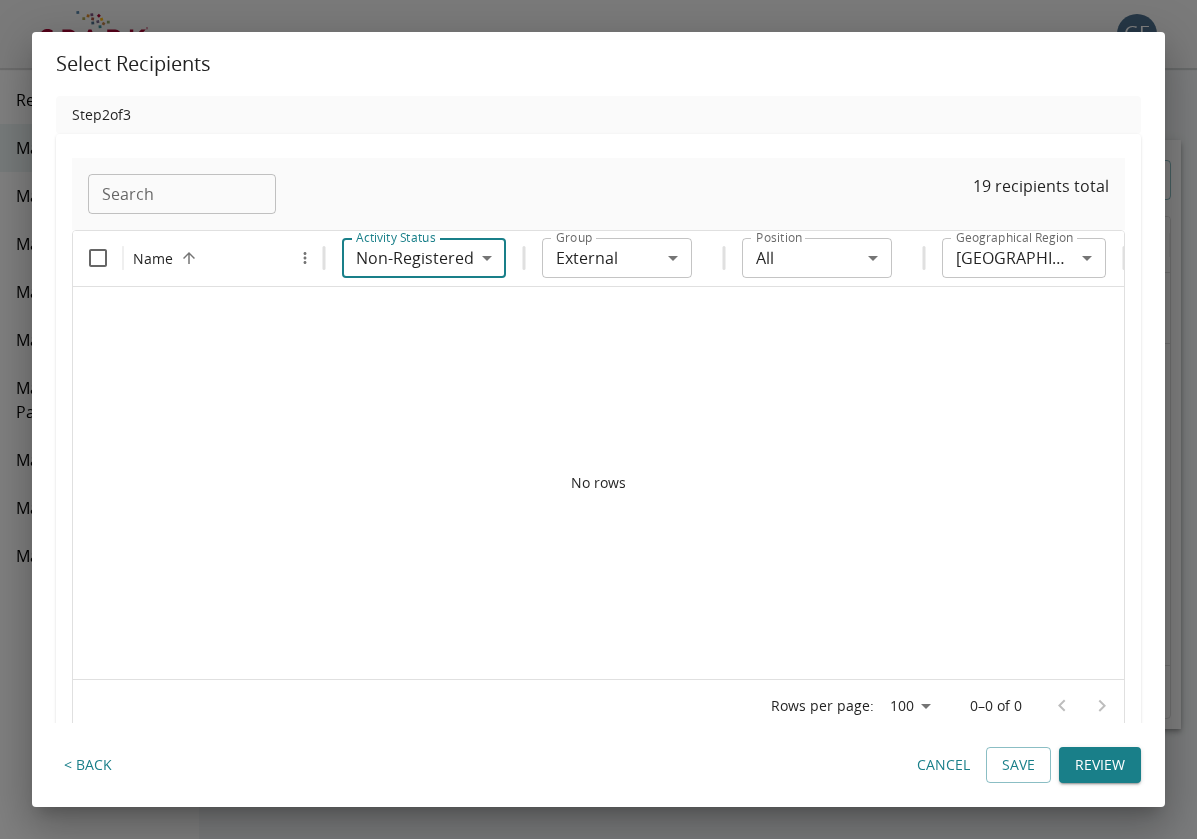 click on "**********" at bounding box center (598, 453) 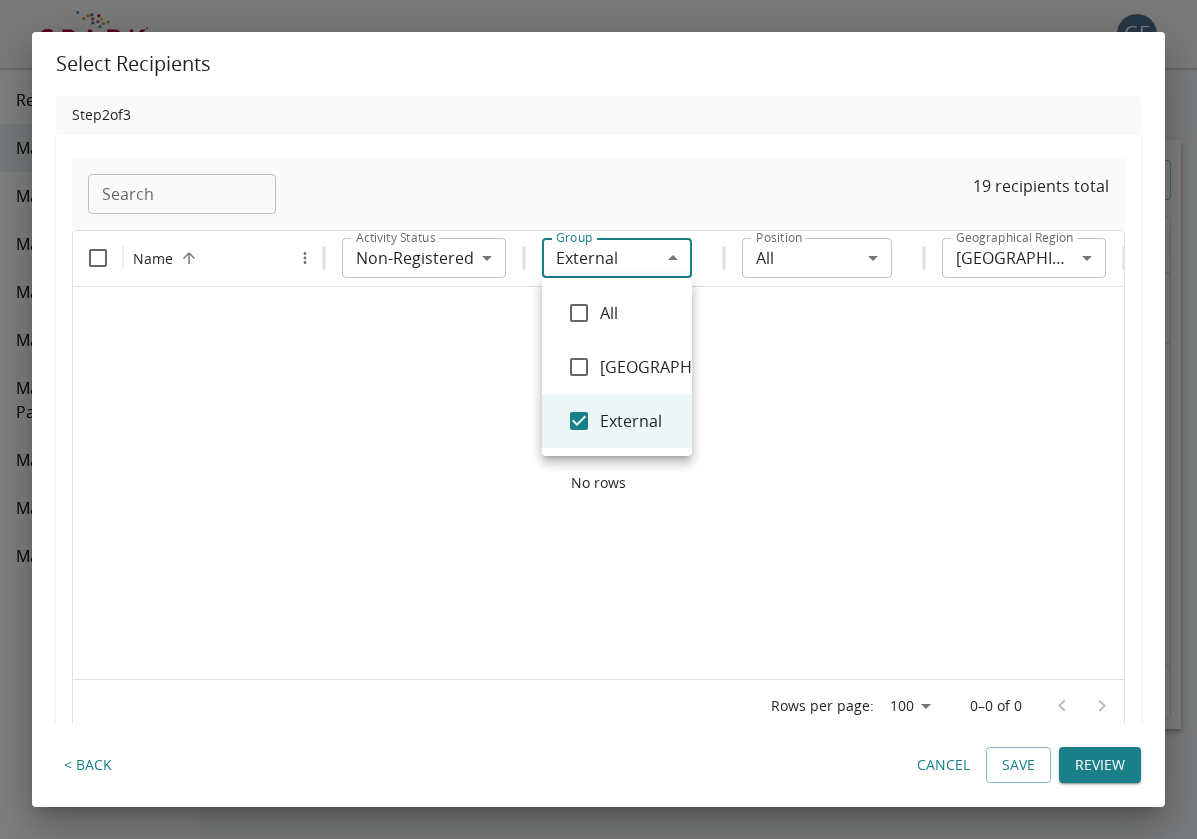 click on "All" at bounding box center (638, 313) 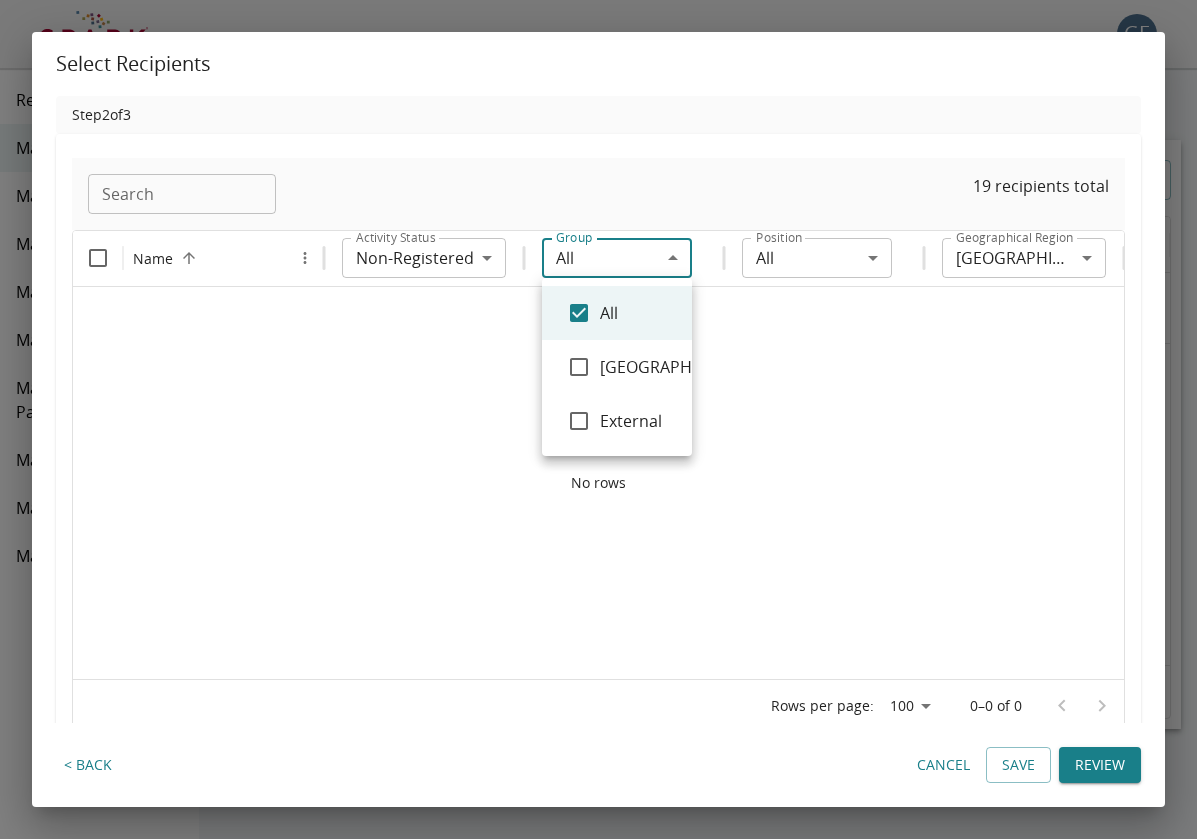 click at bounding box center [598, 419] 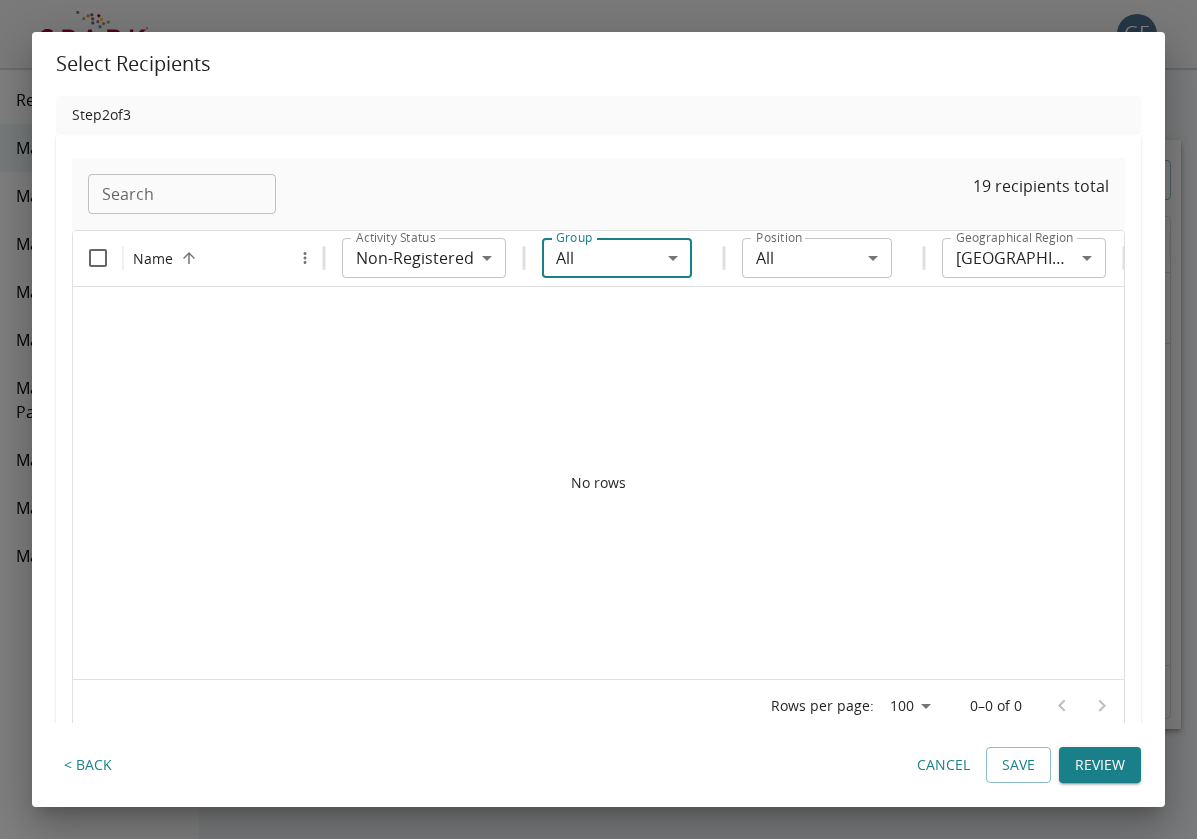 click on "**********" at bounding box center [598, 453] 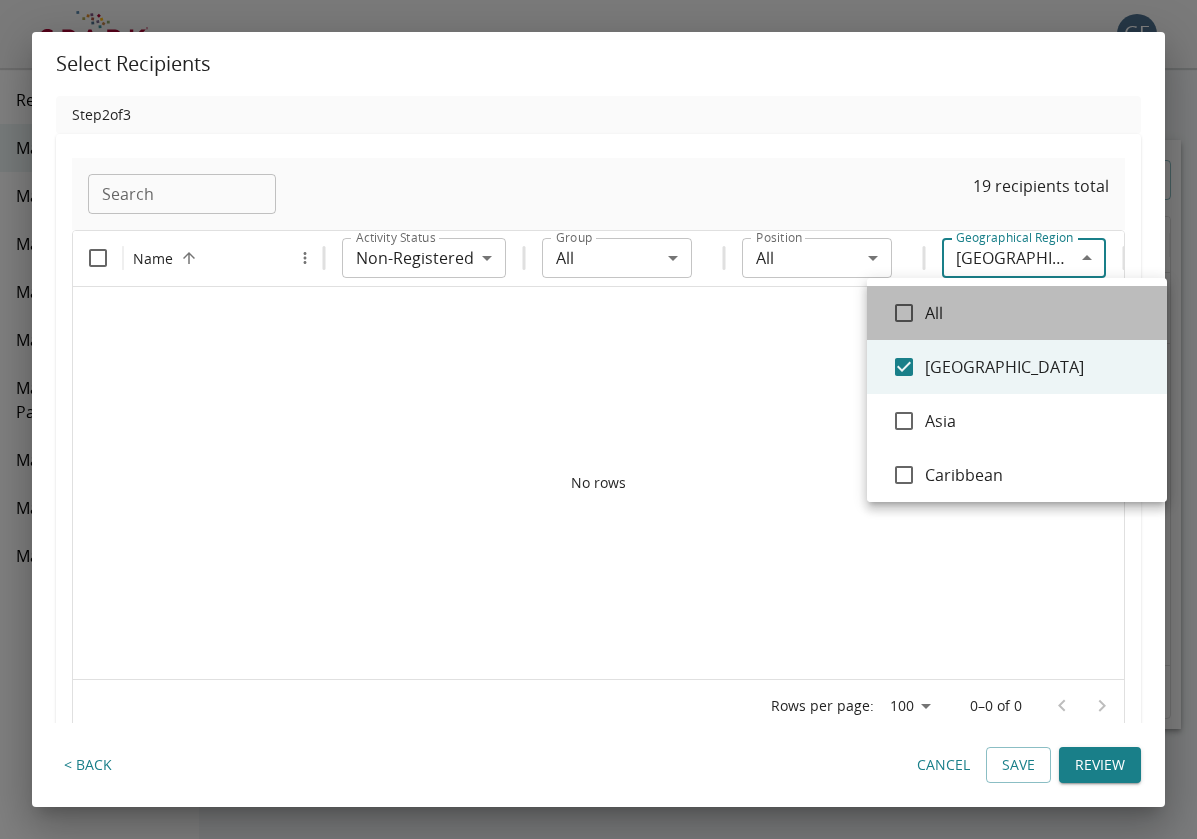 click on "All" at bounding box center [1038, 313] 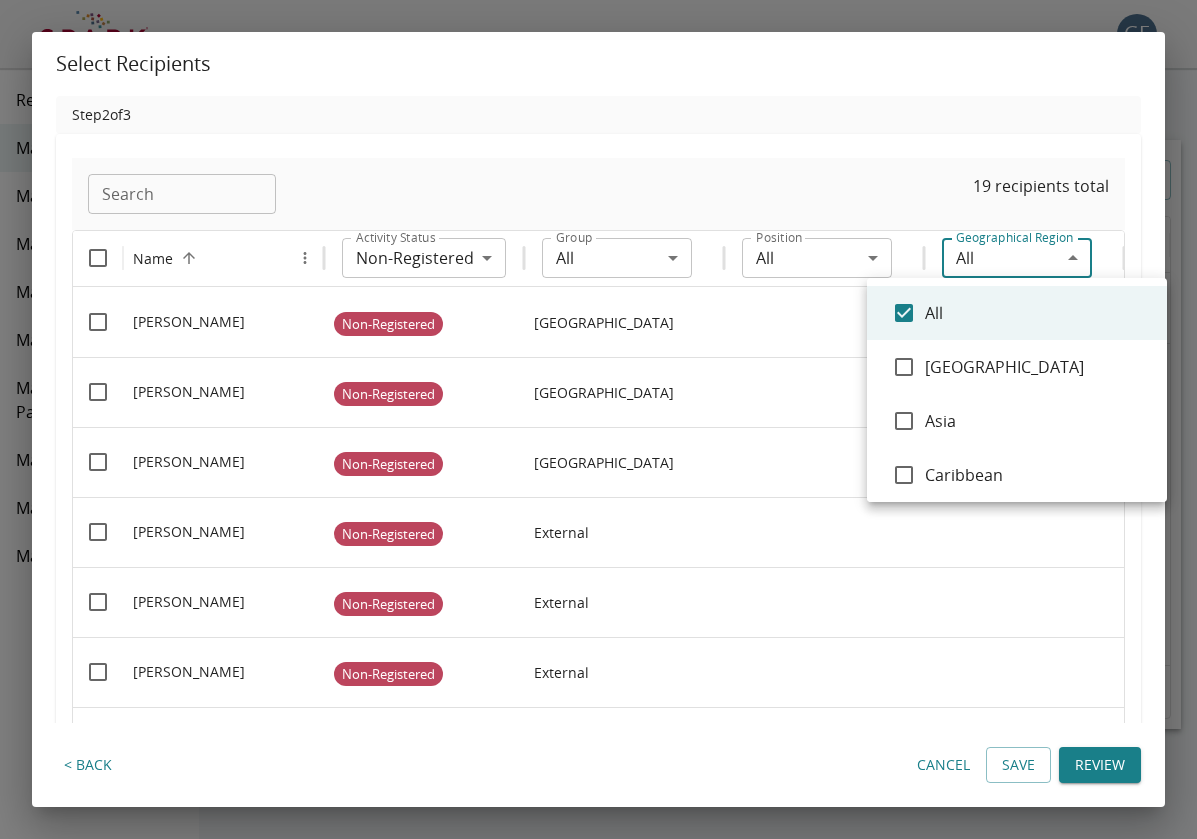 click at bounding box center (598, 419) 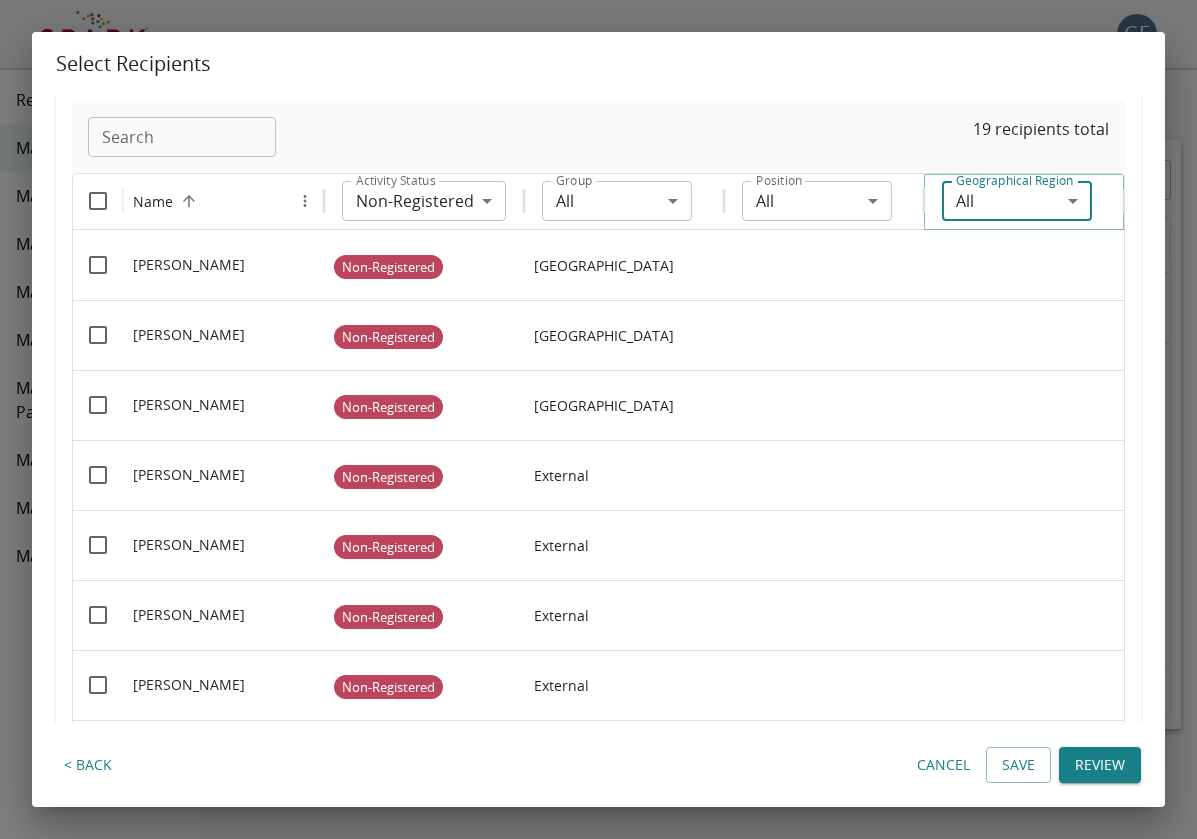 scroll, scrollTop: 59, scrollLeft: 0, axis: vertical 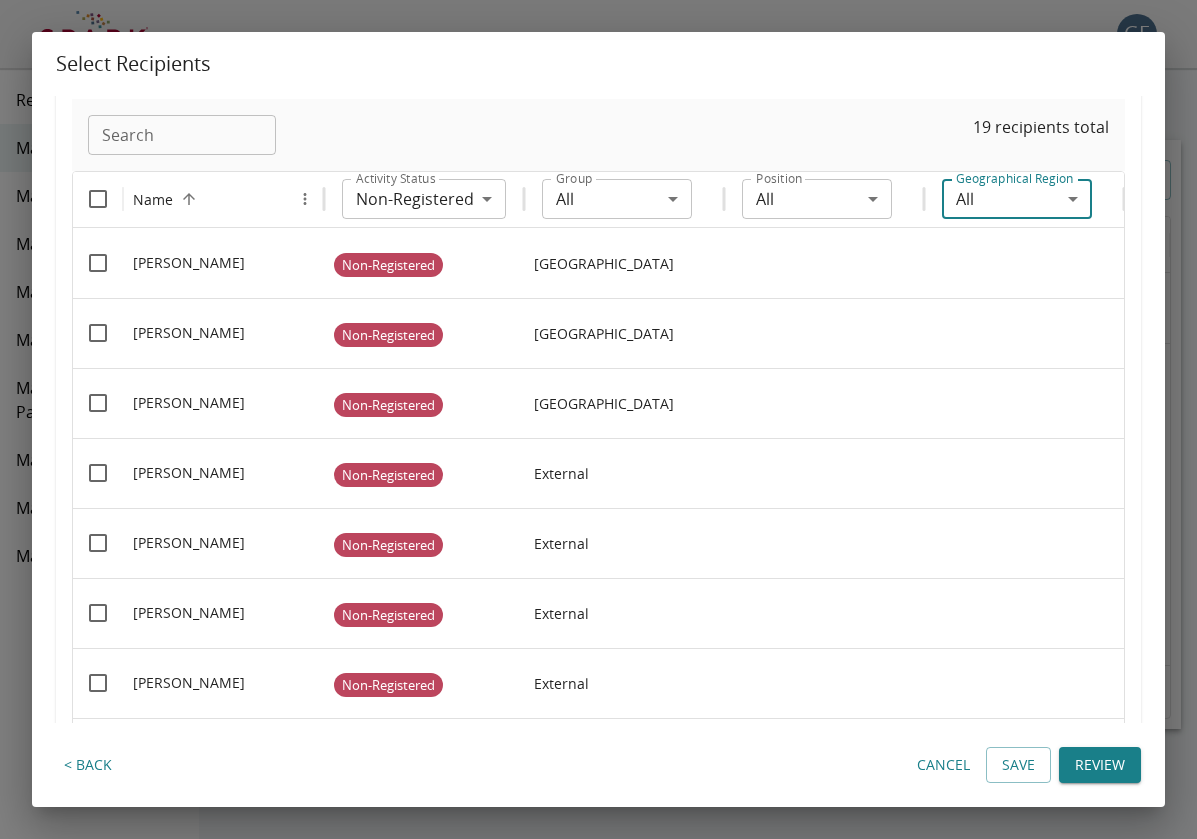 click on "**********" at bounding box center [598, 453] 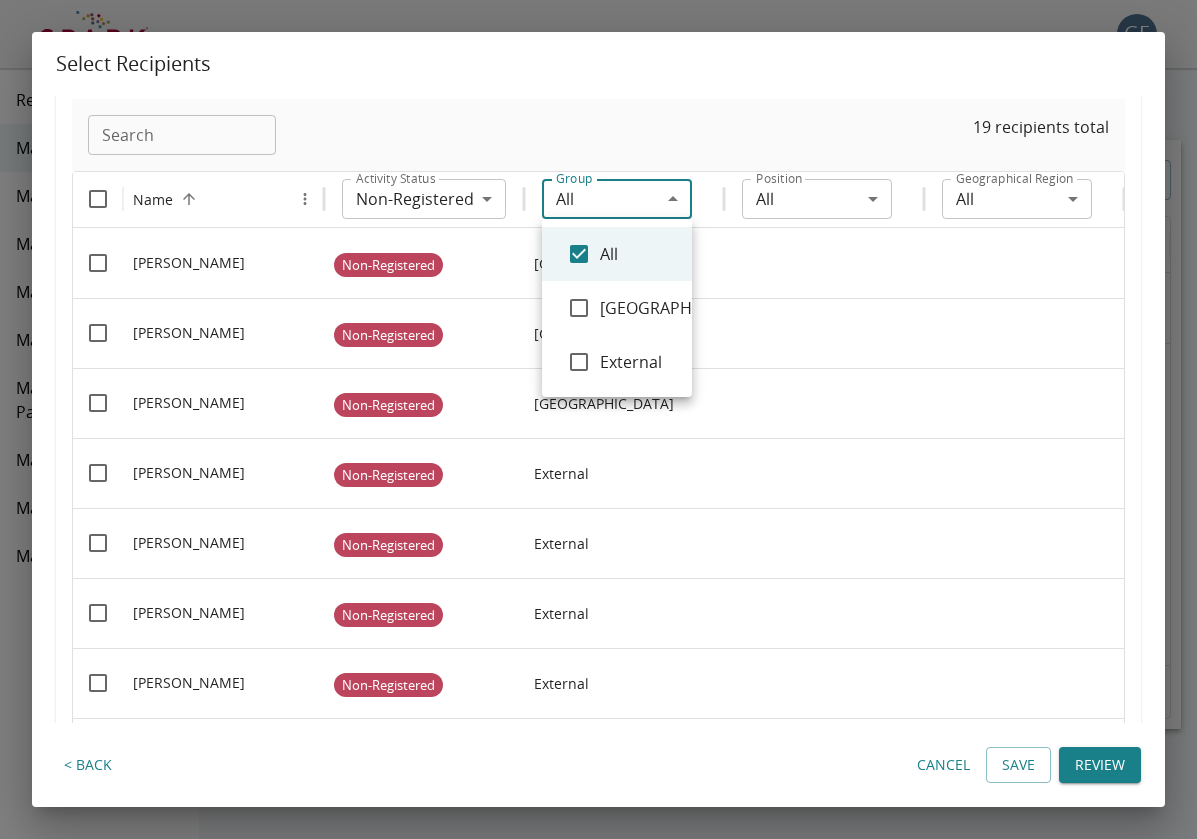 type on "********" 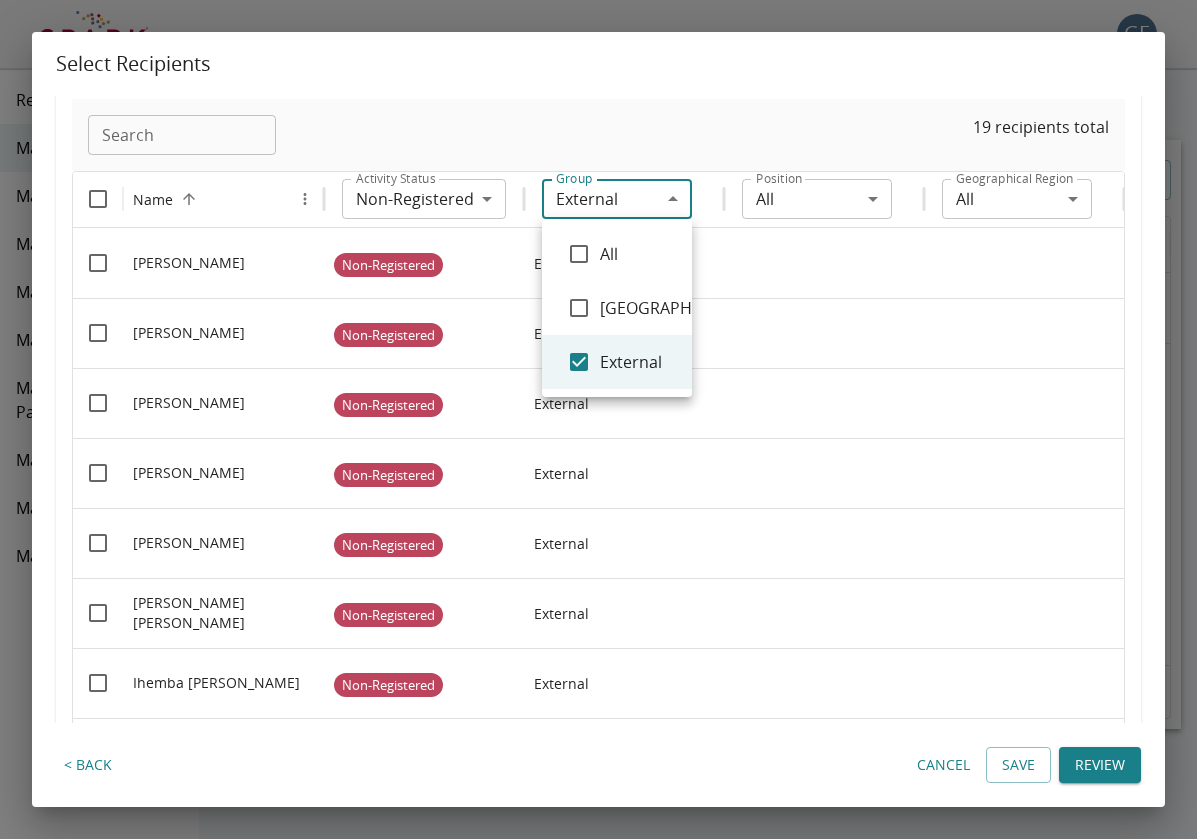 click at bounding box center (598, 419) 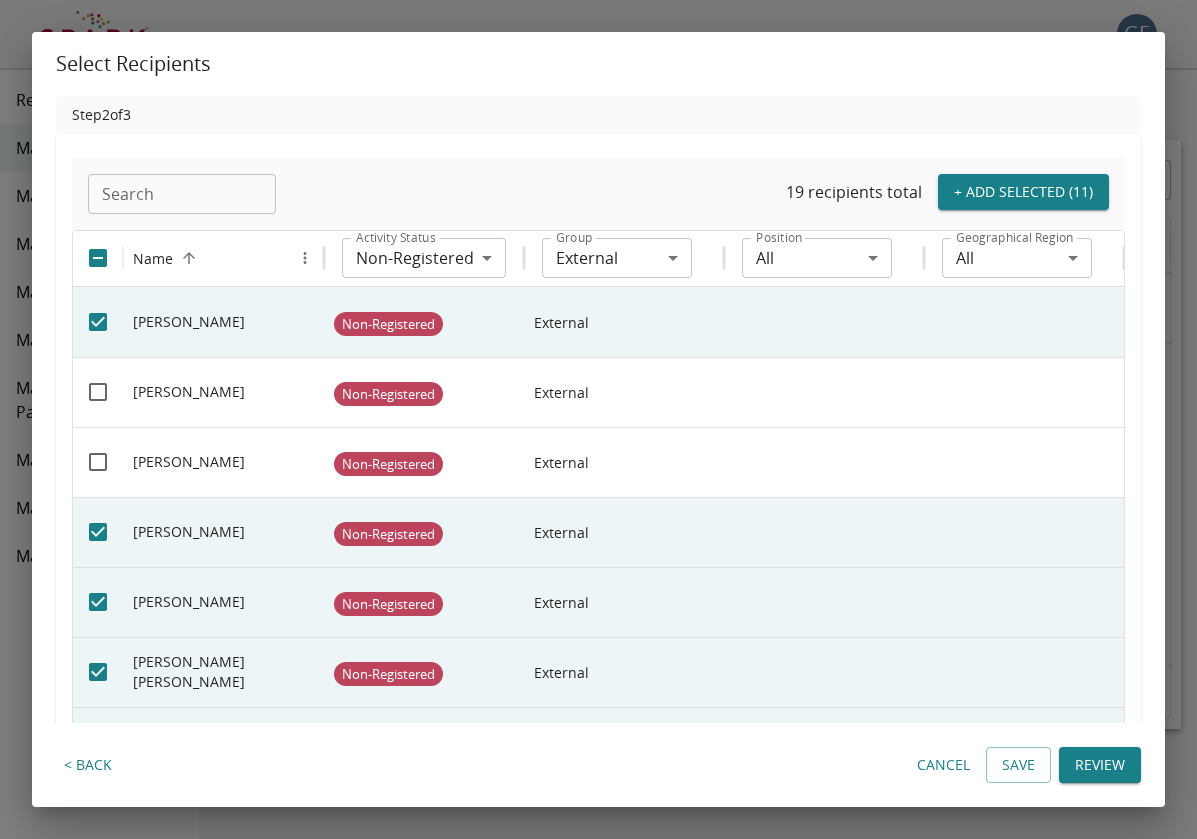 scroll, scrollTop: 0, scrollLeft: 0, axis: both 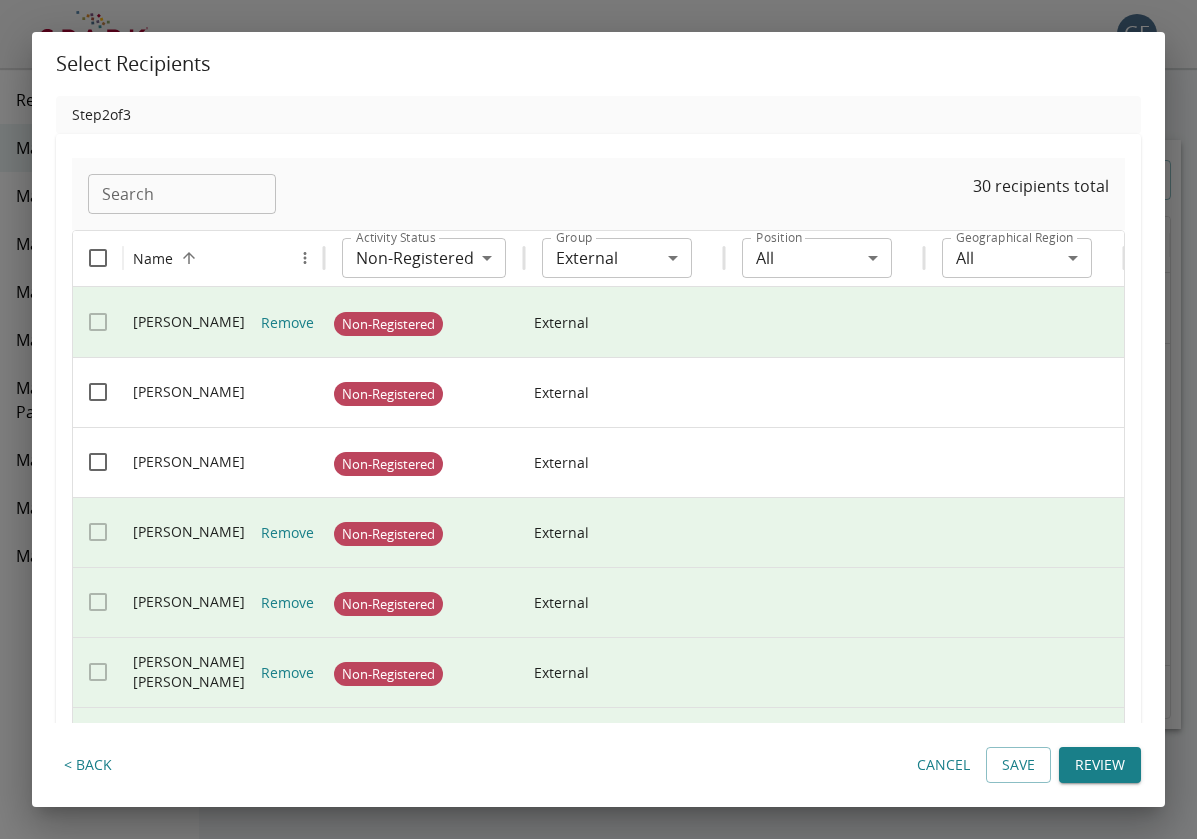 click on "Review" at bounding box center [1100, 765] 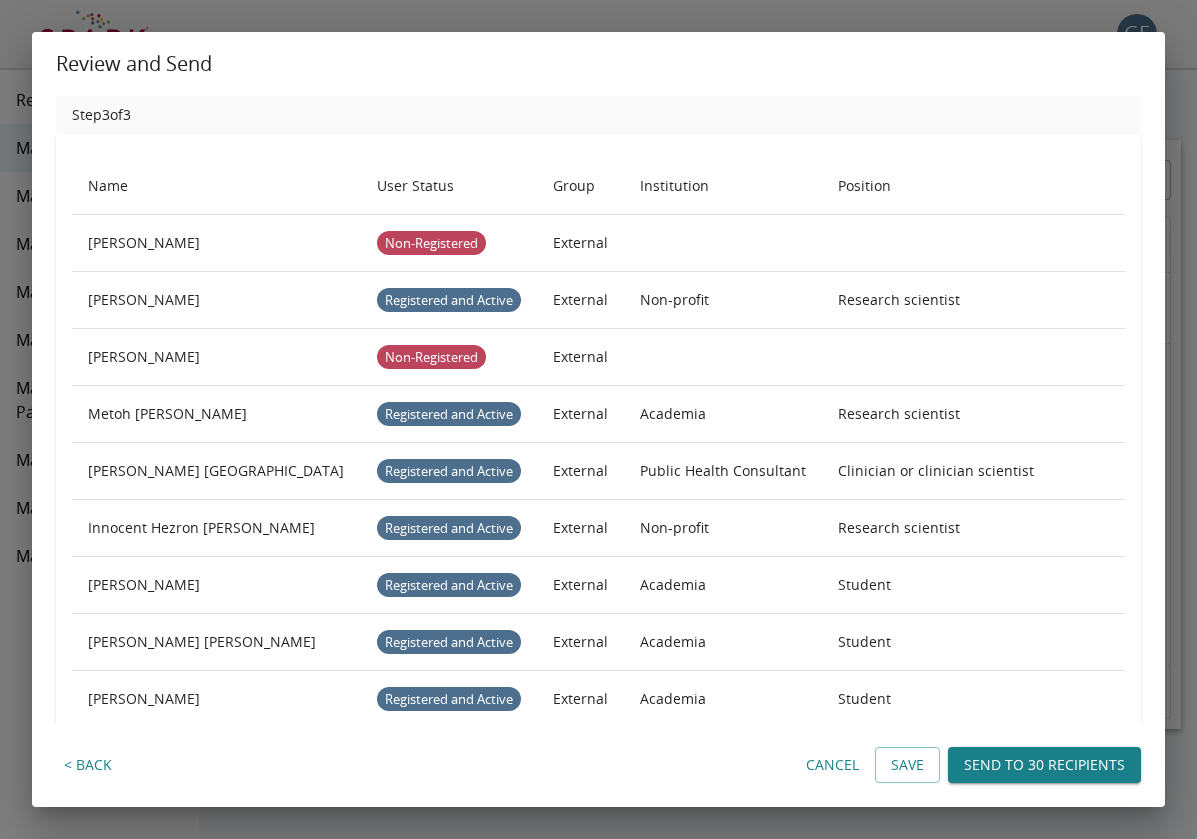 scroll, scrollTop: 0, scrollLeft: 0, axis: both 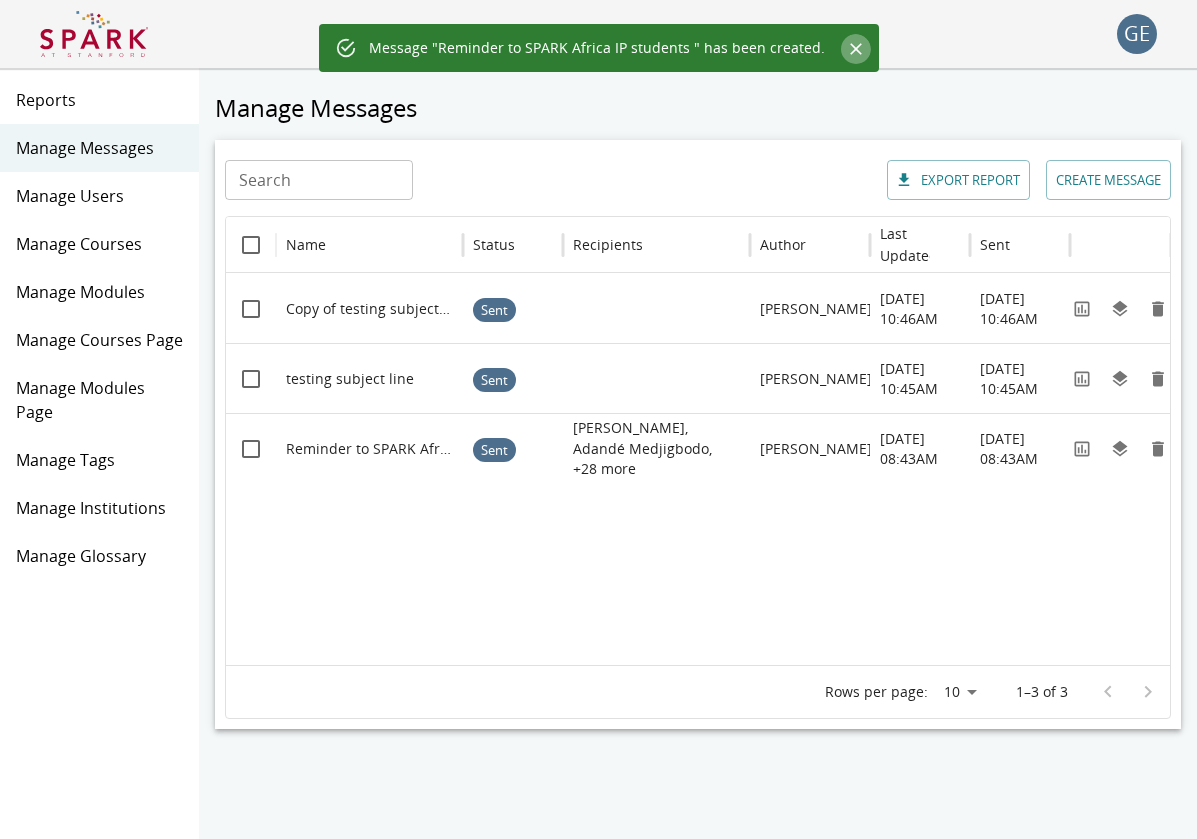 click 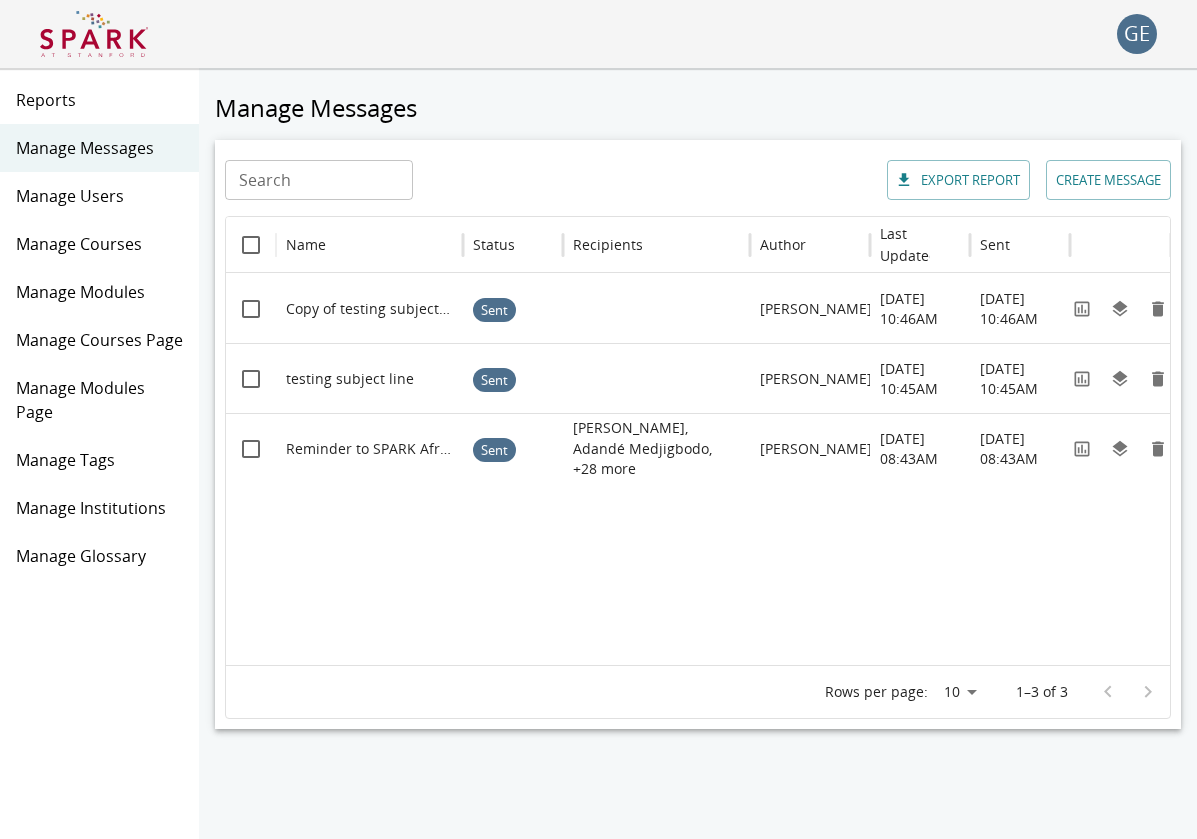 click on "Manage Users" at bounding box center [99, 196] 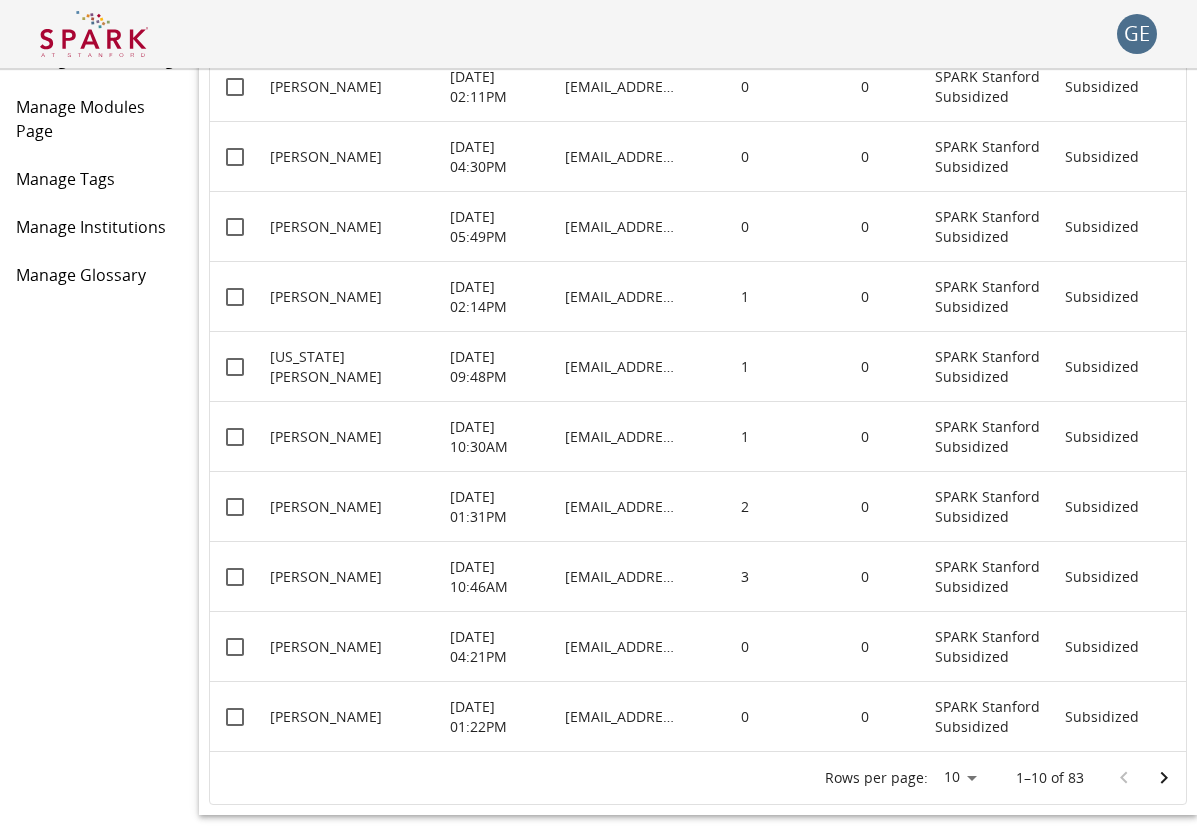 scroll, scrollTop: 281, scrollLeft: 0, axis: vertical 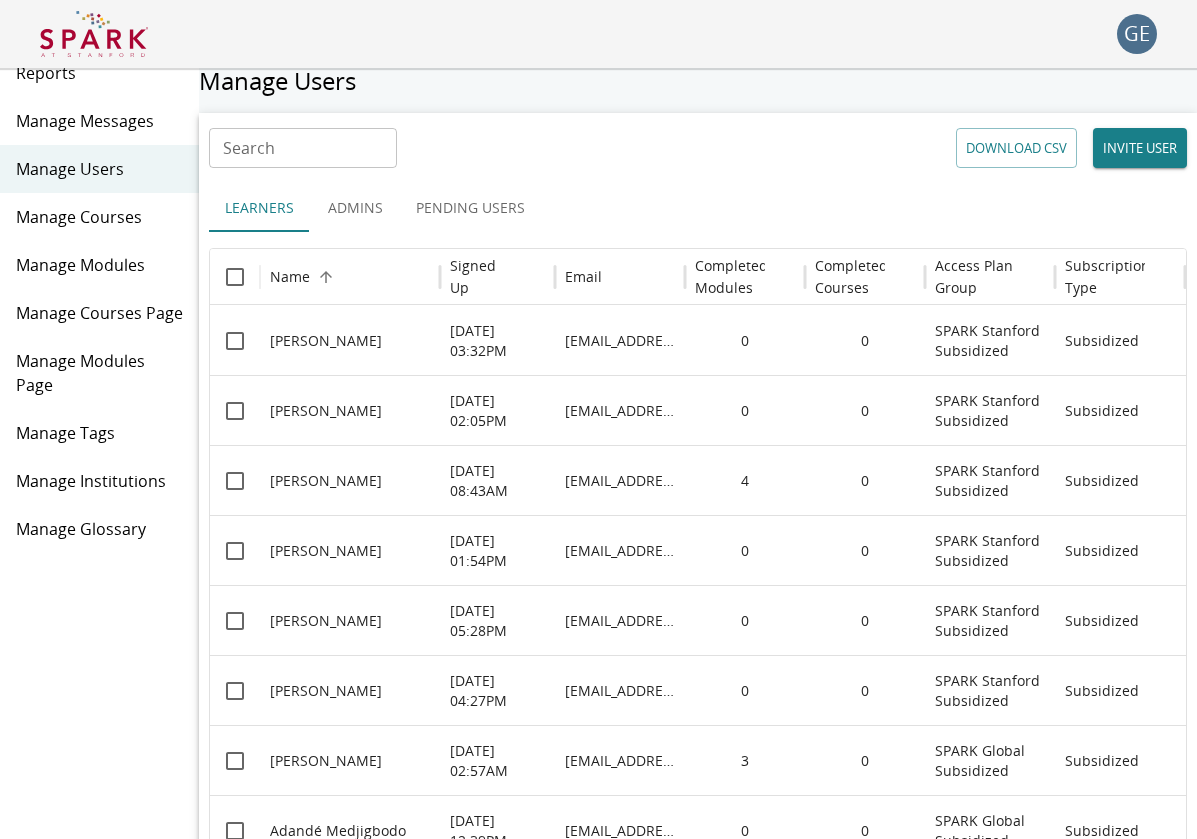 click on "Manage Users" at bounding box center [99, 169] 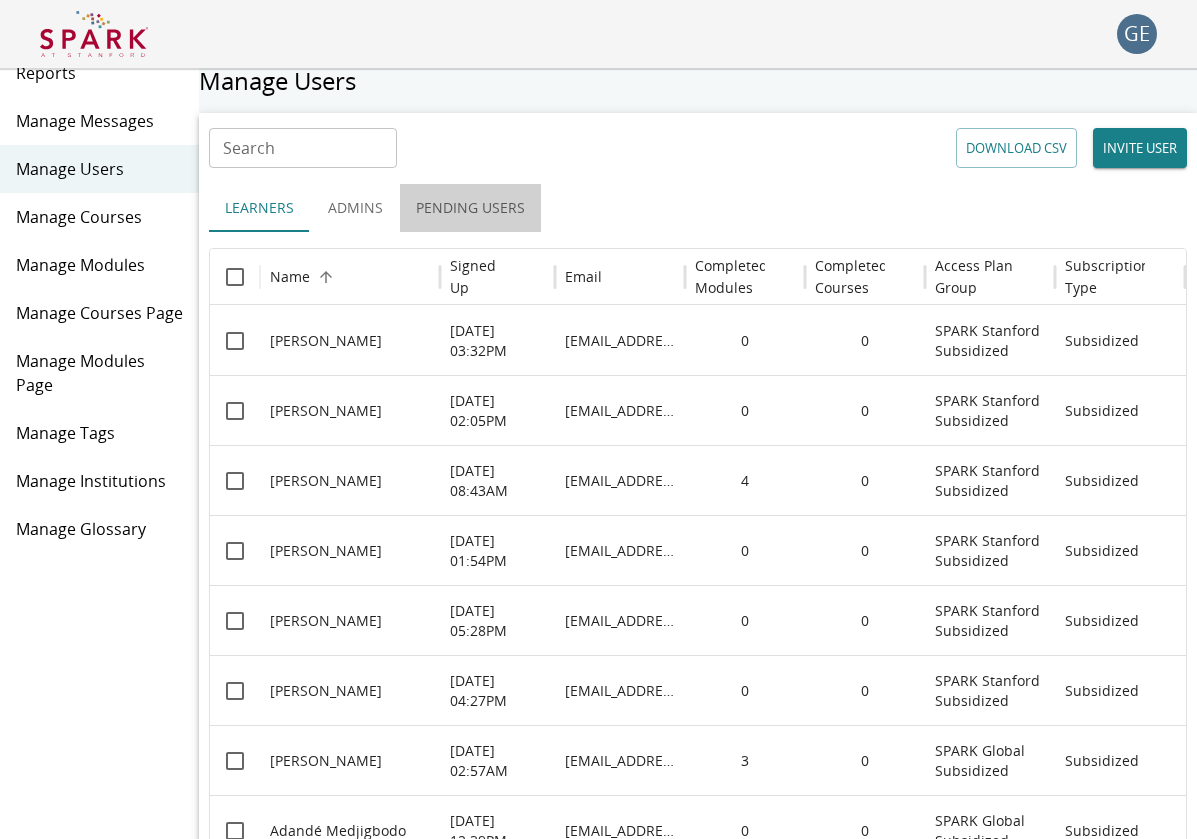 click on "Pending Users" at bounding box center [470, 208] 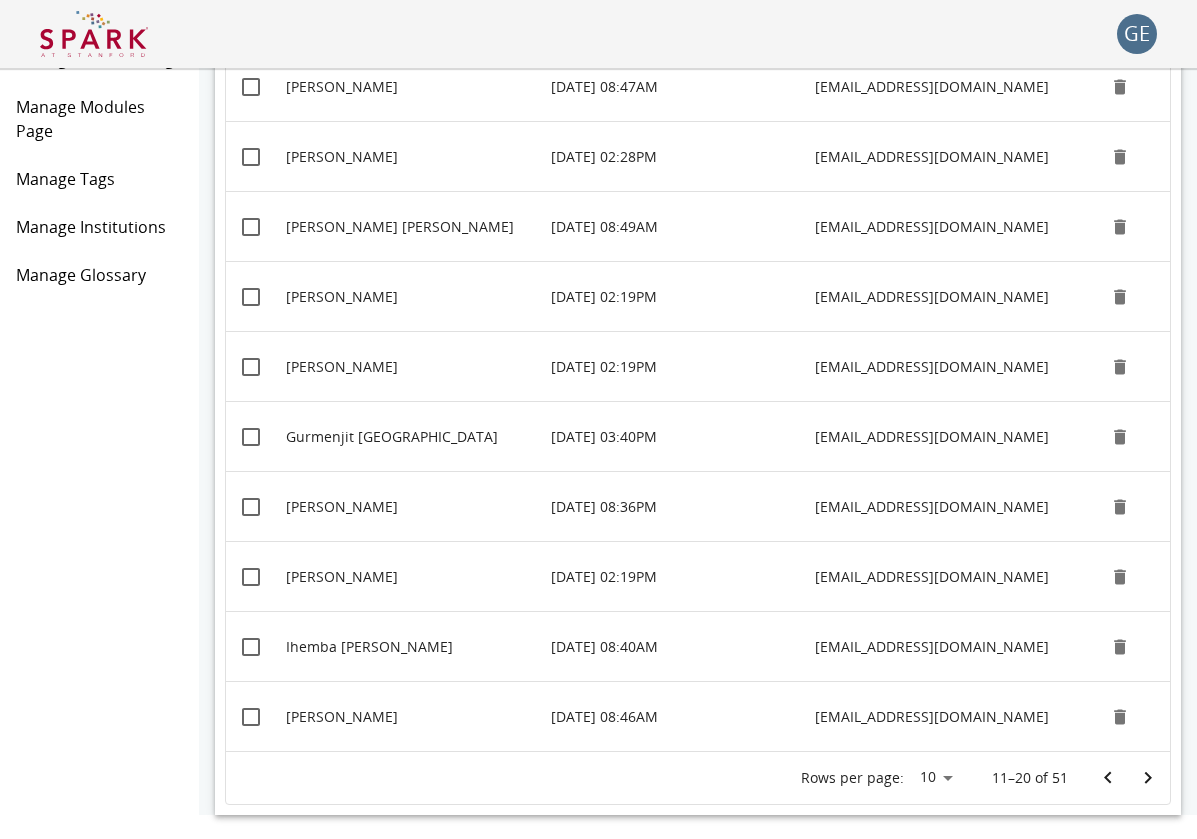 scroll, scrollTop: 281, scrollLeft: 0, axis: vertical 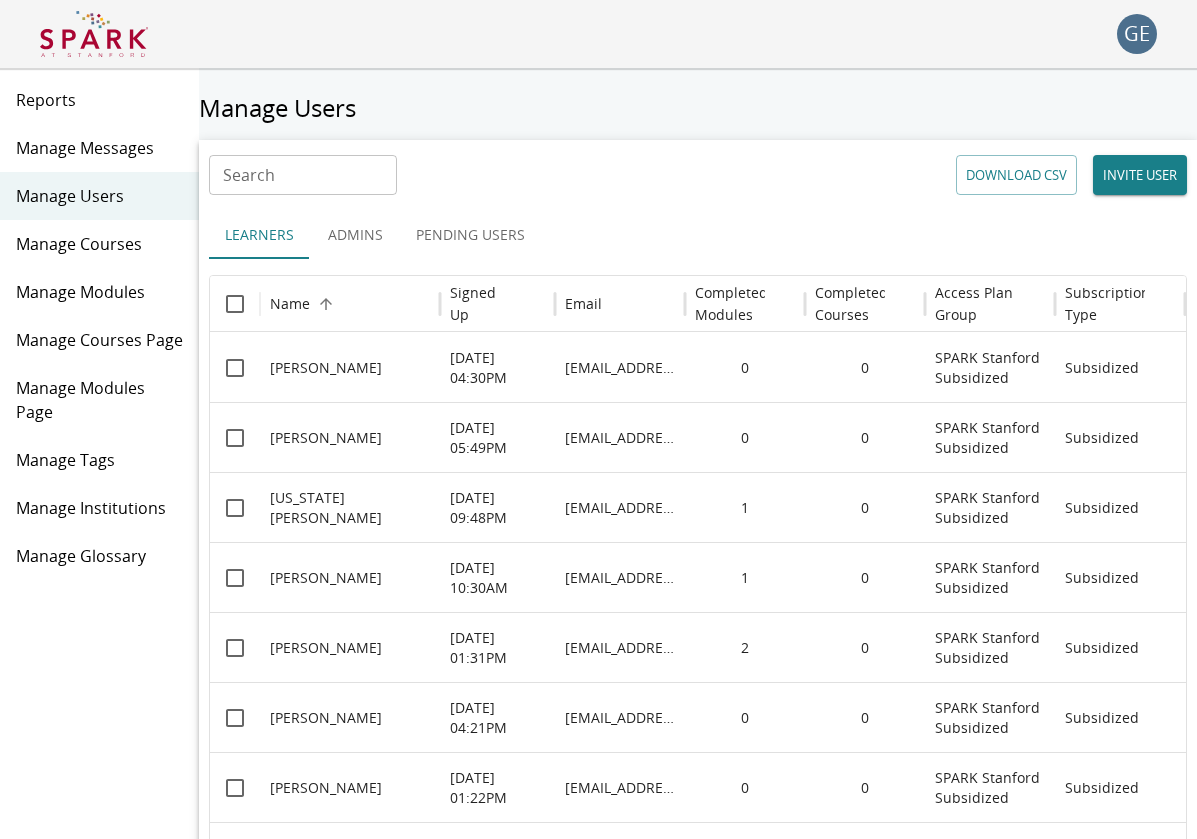 click on "Pending Users" at bounding box center (470, 235) 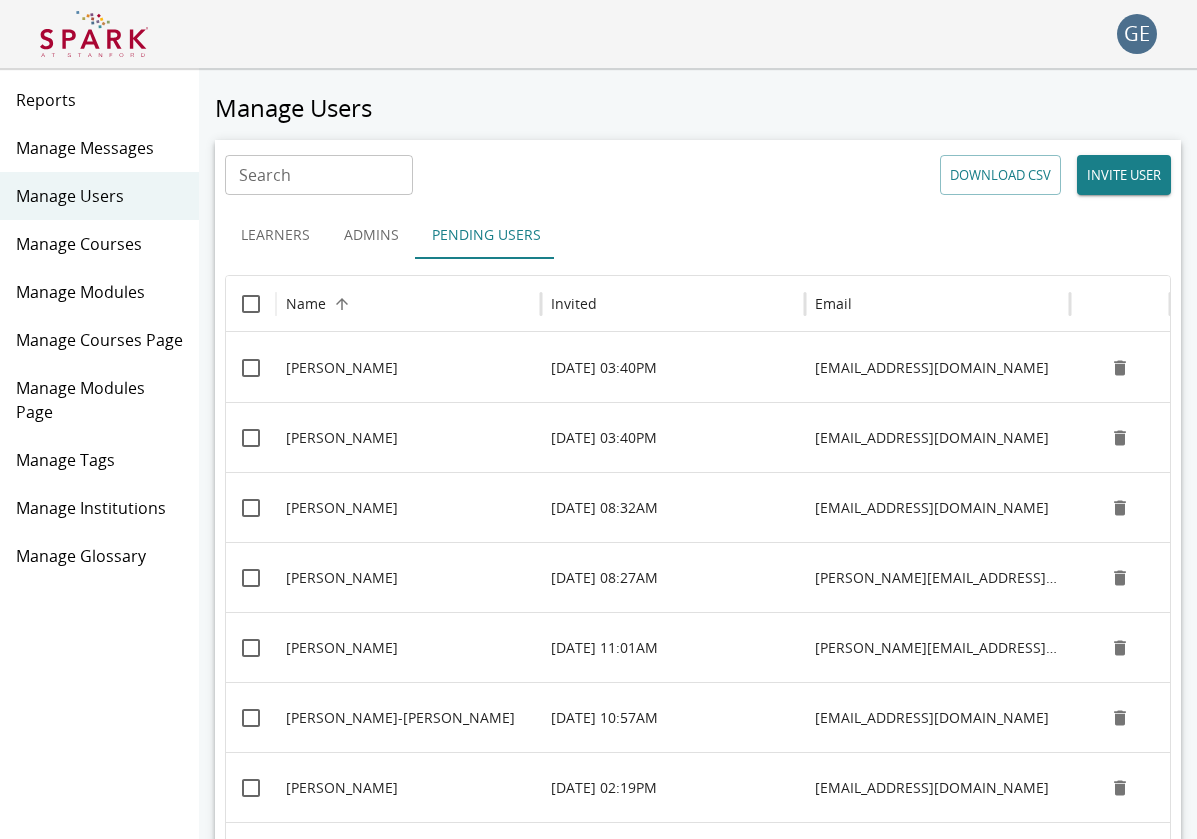 scroll, scrollTop: 0, scrollLeft: 0, axis: both 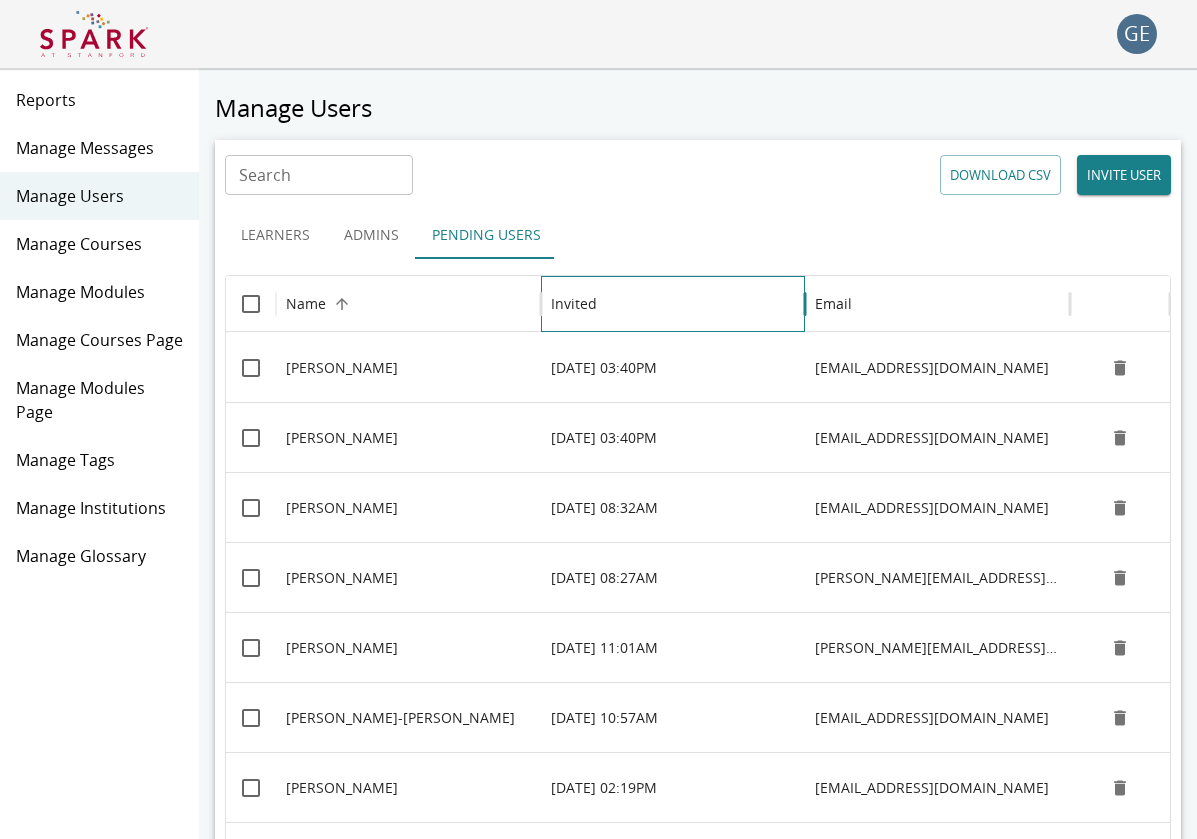 click on "Invited" at bounding box center (574, 304) 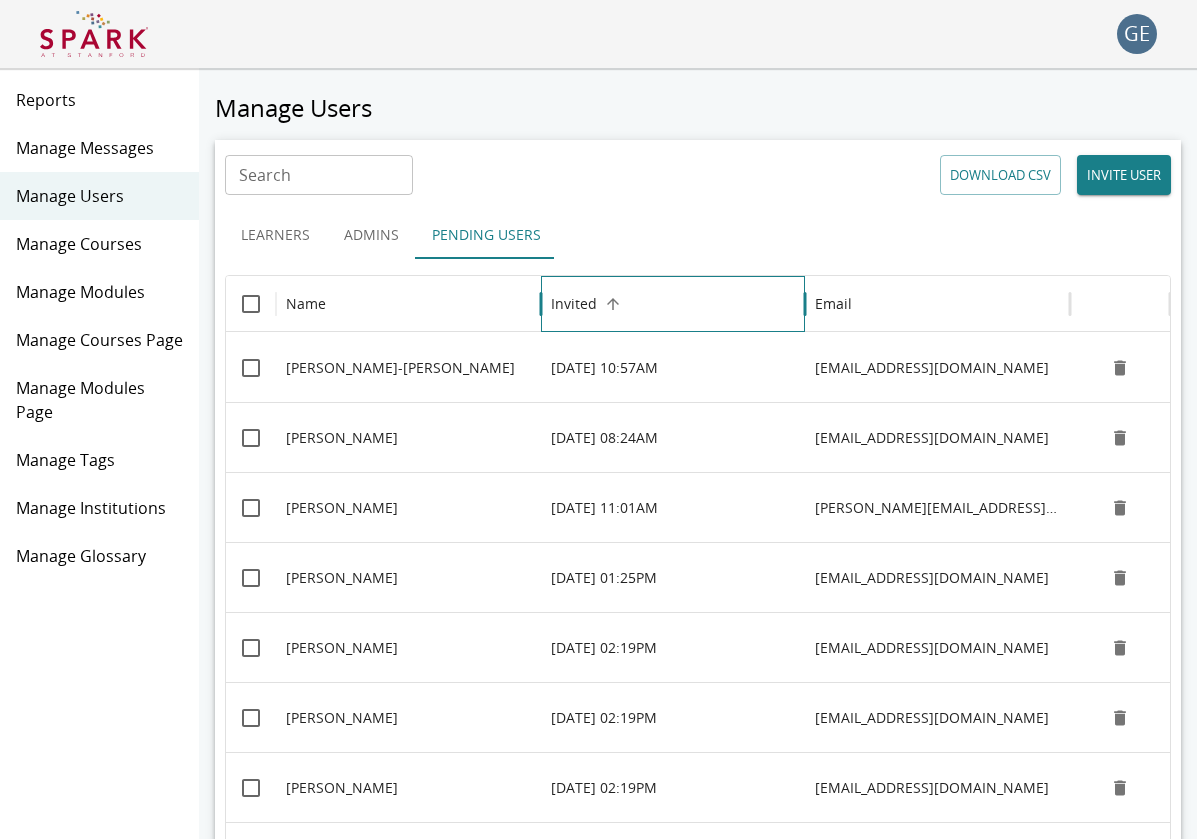 click on "Invited" at bounding box center (574, 304) 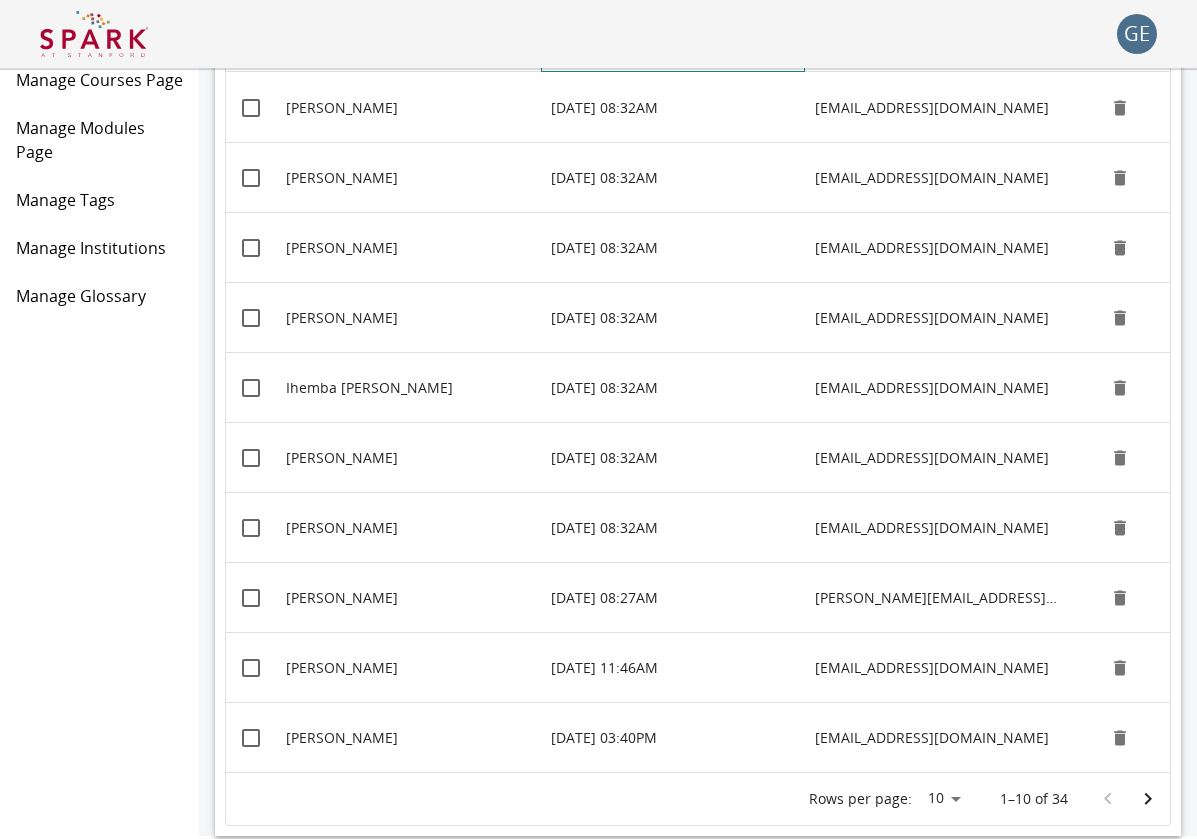 scroll, scrollTop: 281, scrollLeft: 0, axis: vertical 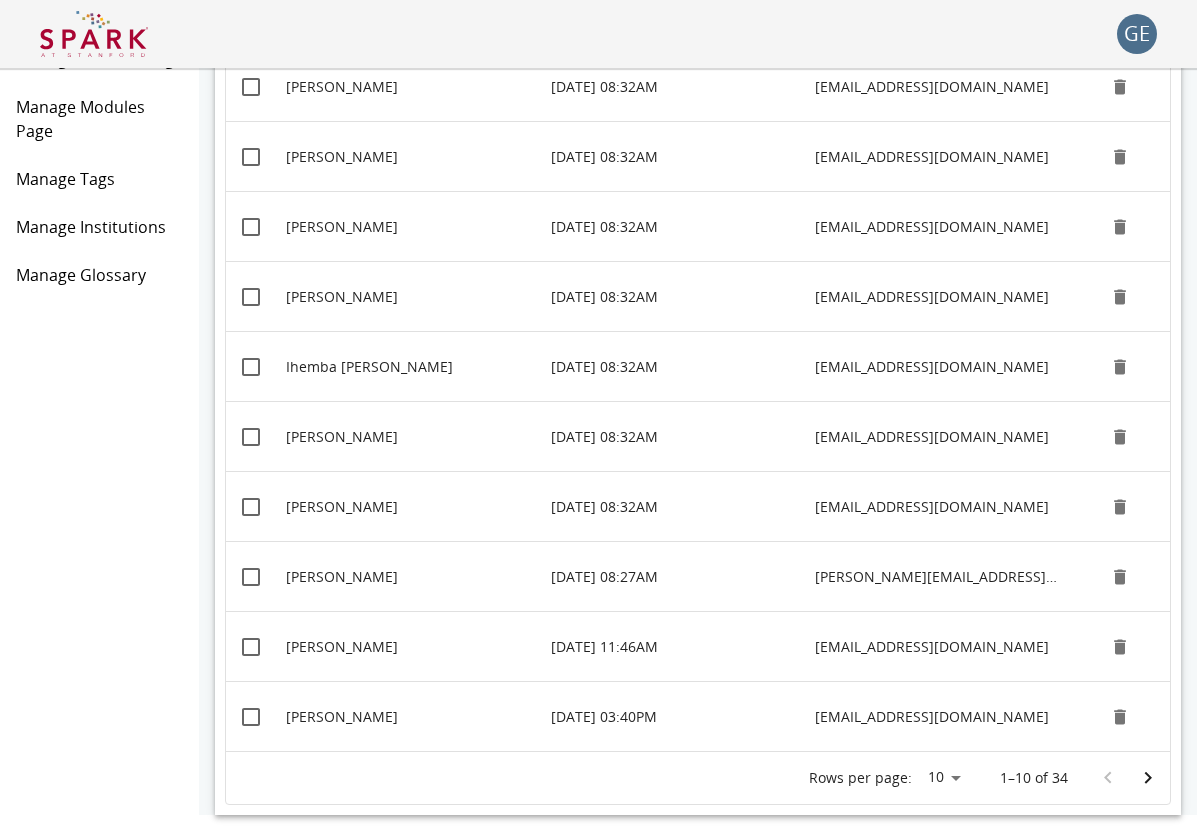 click at bounding box center [94, 34] 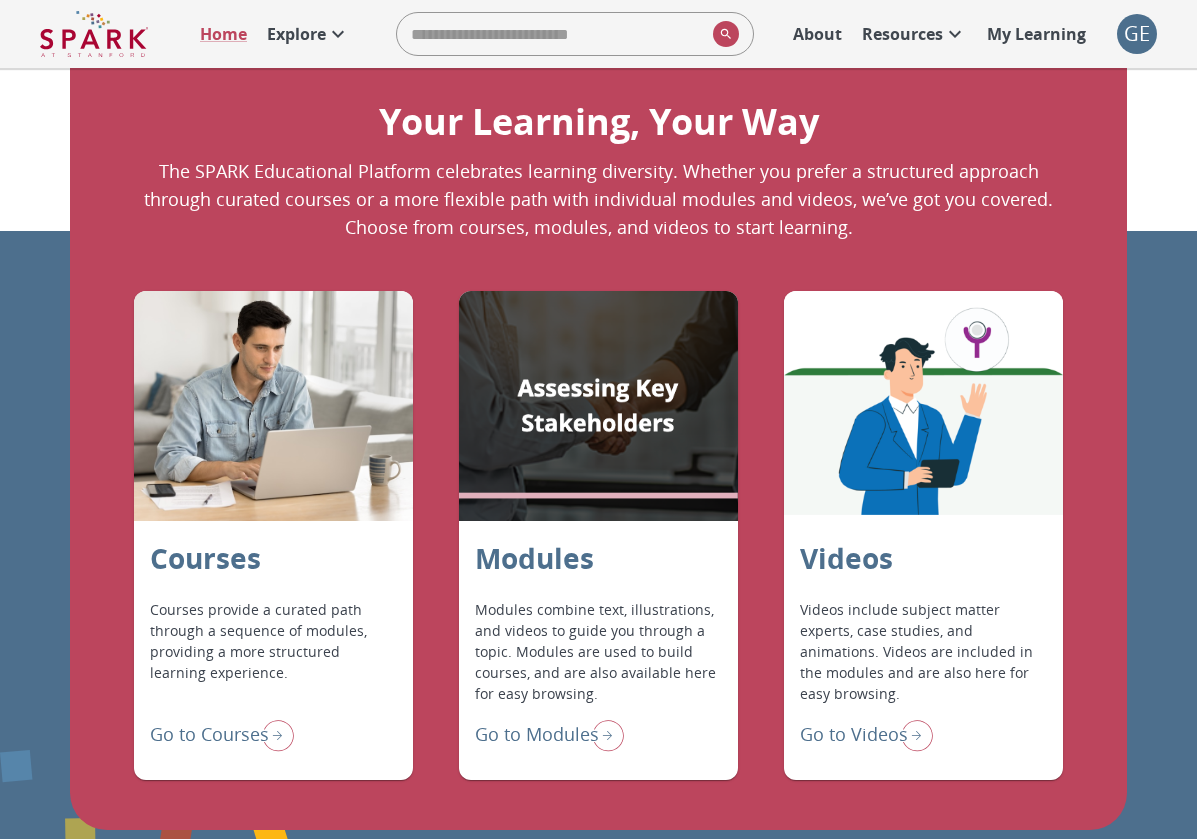 scroll, scrollTop: 1339, scrollLeft: 0, axis: vertical 